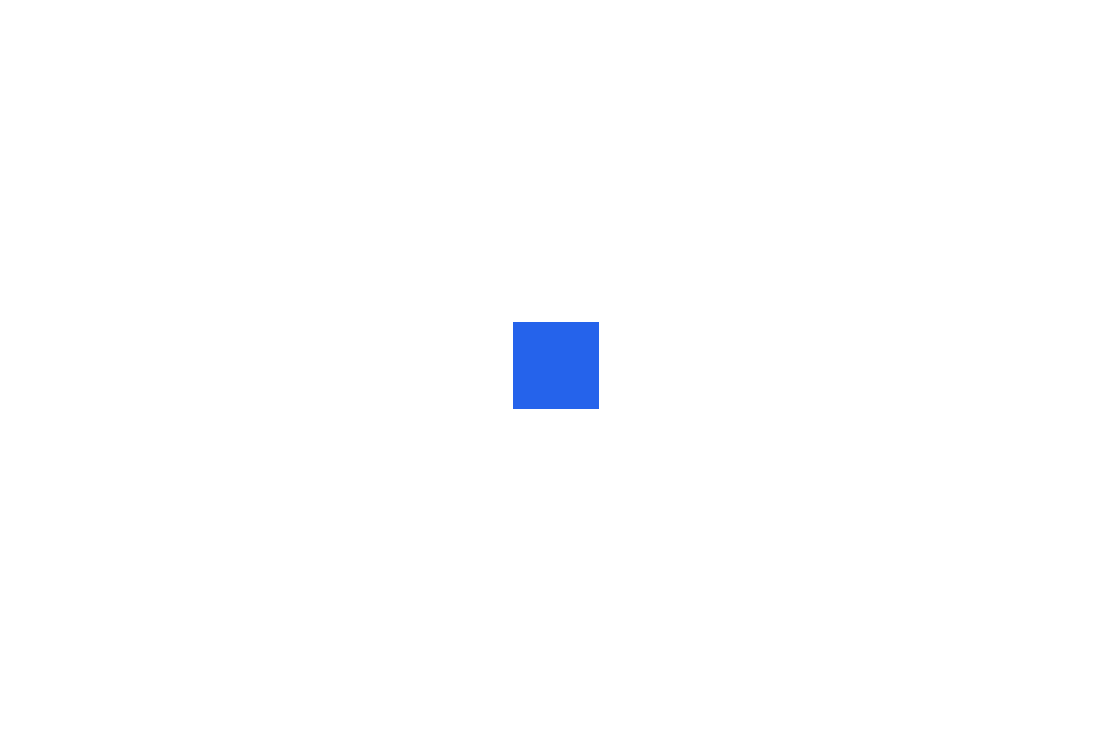 scroll, scrollTop: 0, scrollLeft: 0, axis: both 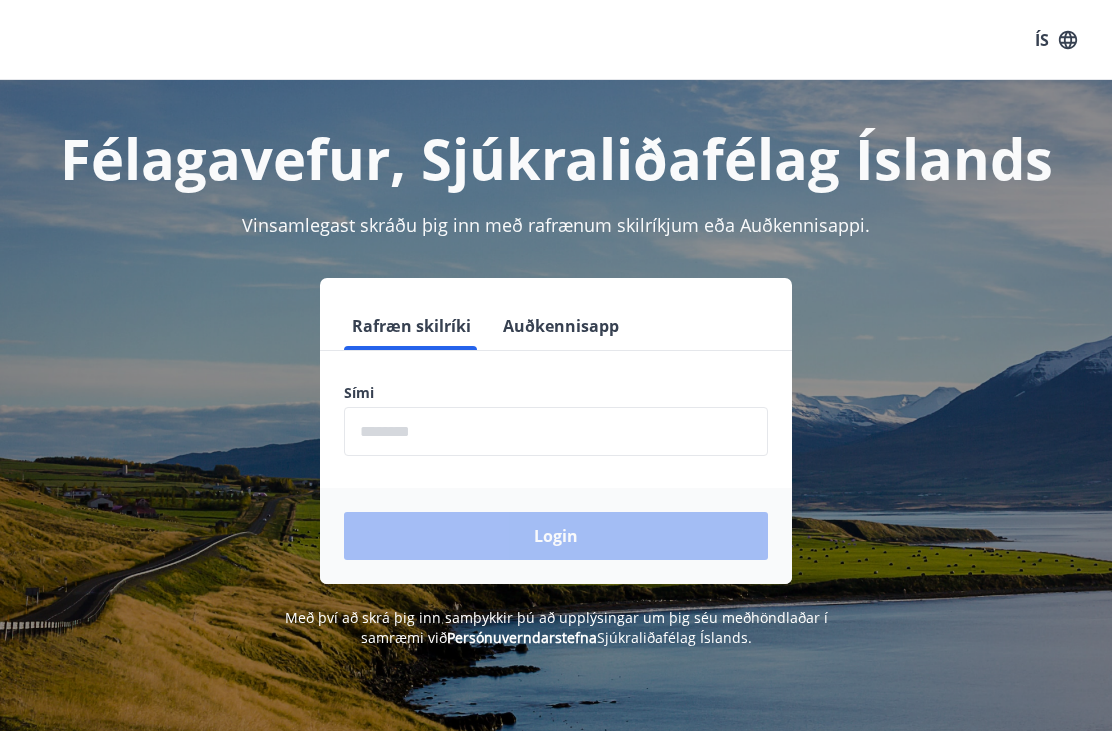 click at bounding box center [556, 431] 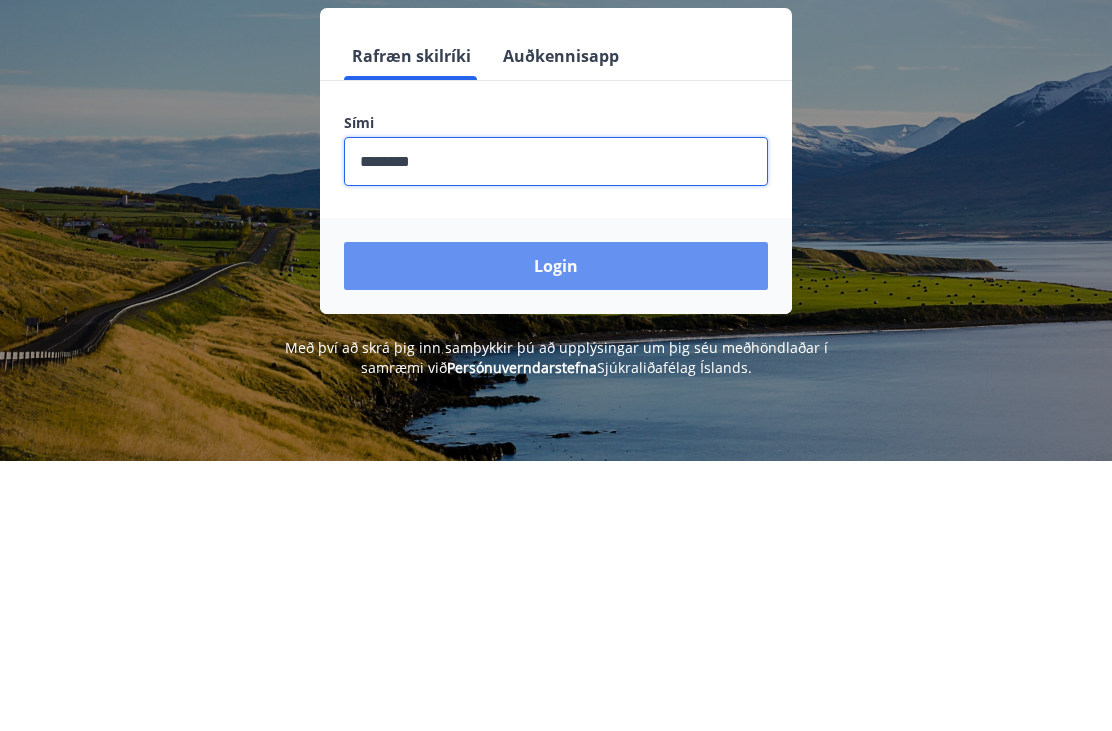 type on "********" 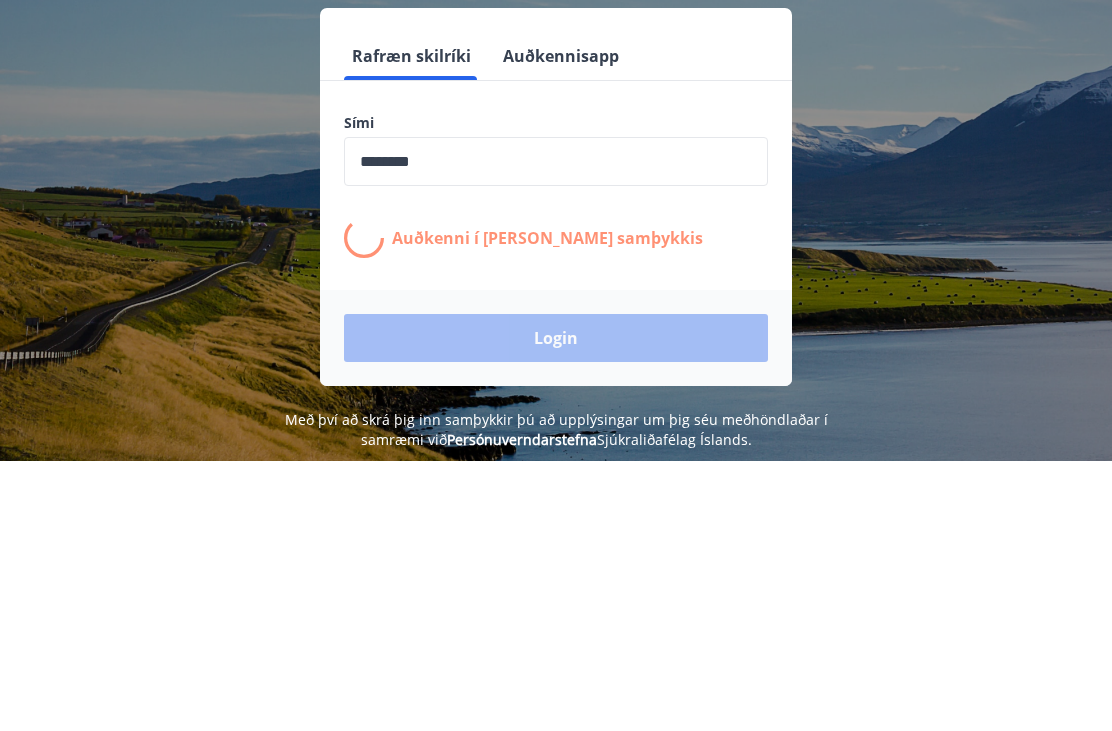 scroll, scrollTop: 270, scrollLeft: 0, axis: vertical 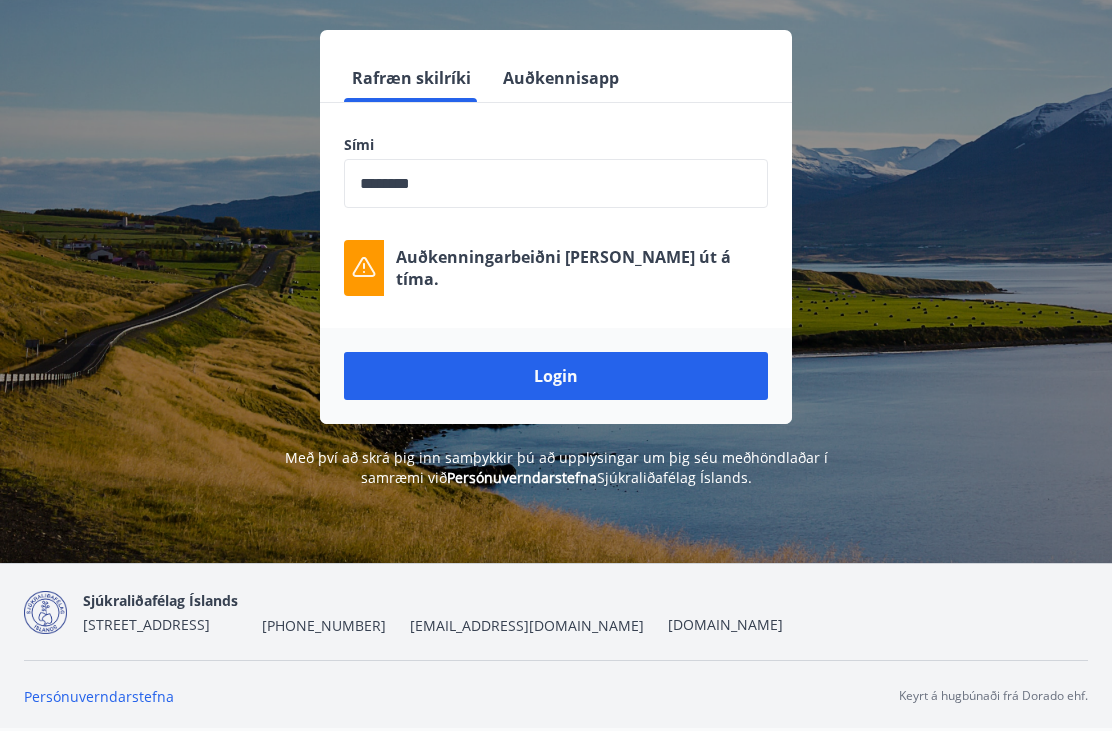 click on "Login" at bounding box center [556, 376] 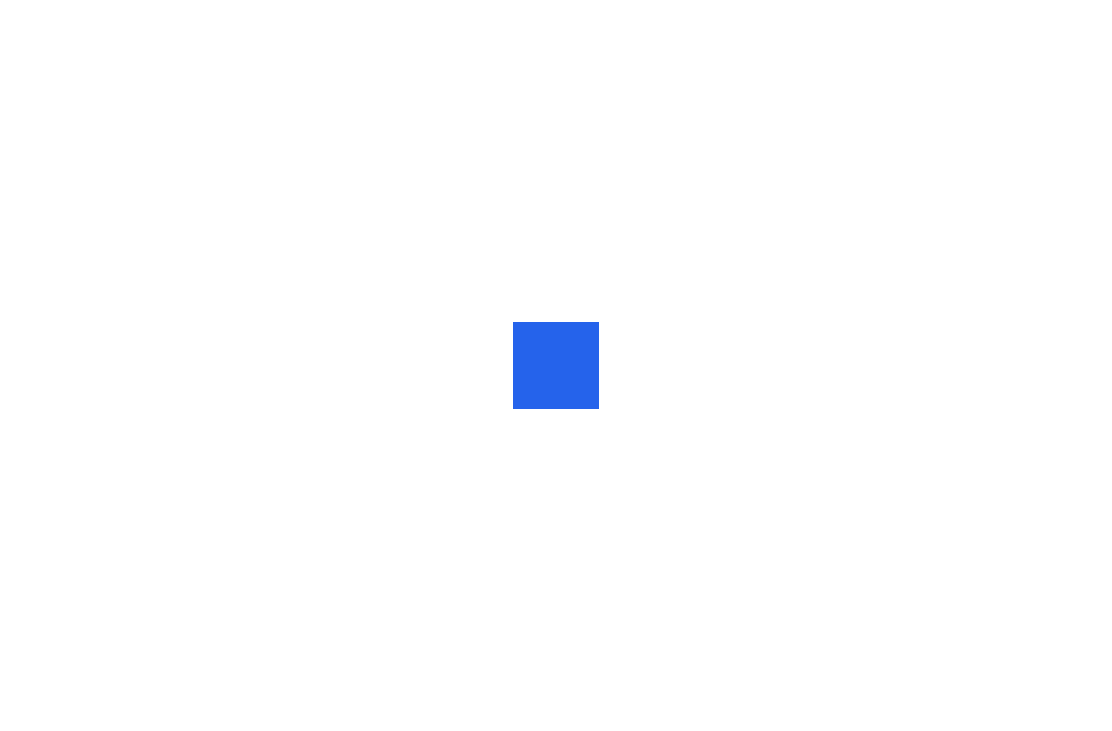 scroll, scrollTop: 0, scrollLeft: 0, axis: both 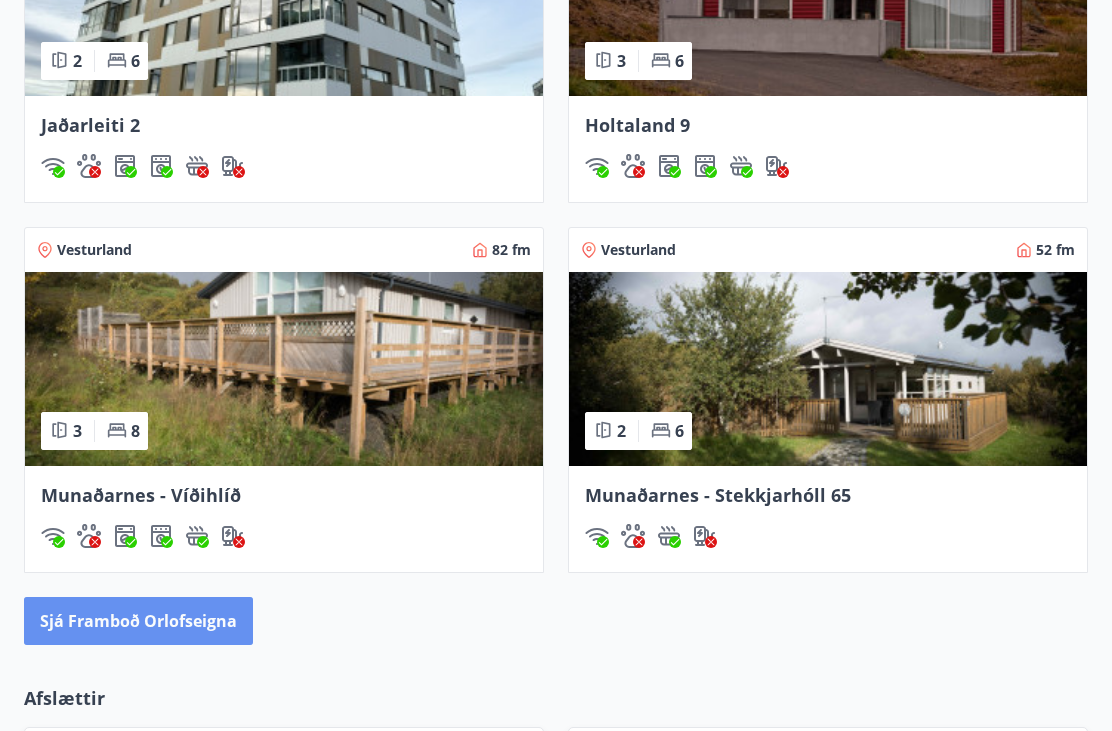 click on "Sjá framboð orlofseigna" at bounding box center (138, 621) 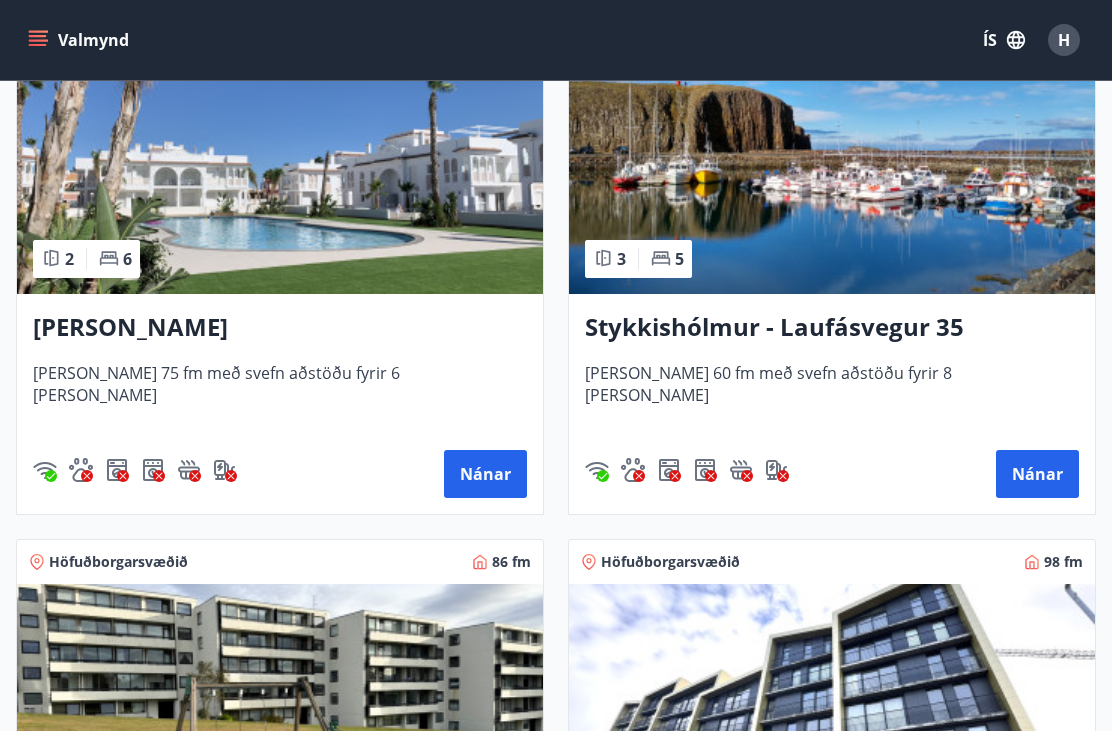 click at bounding box center (832, 168) 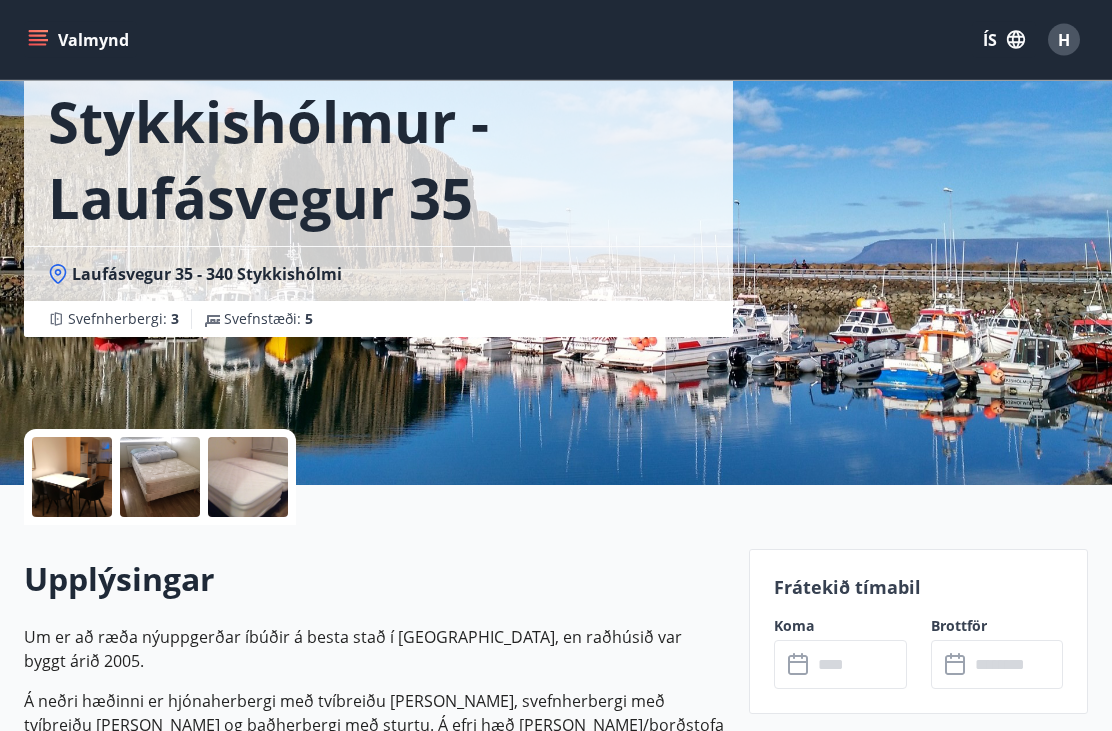 scroll, scrollTop: 105, scrollLeft: 0, axis: vertical 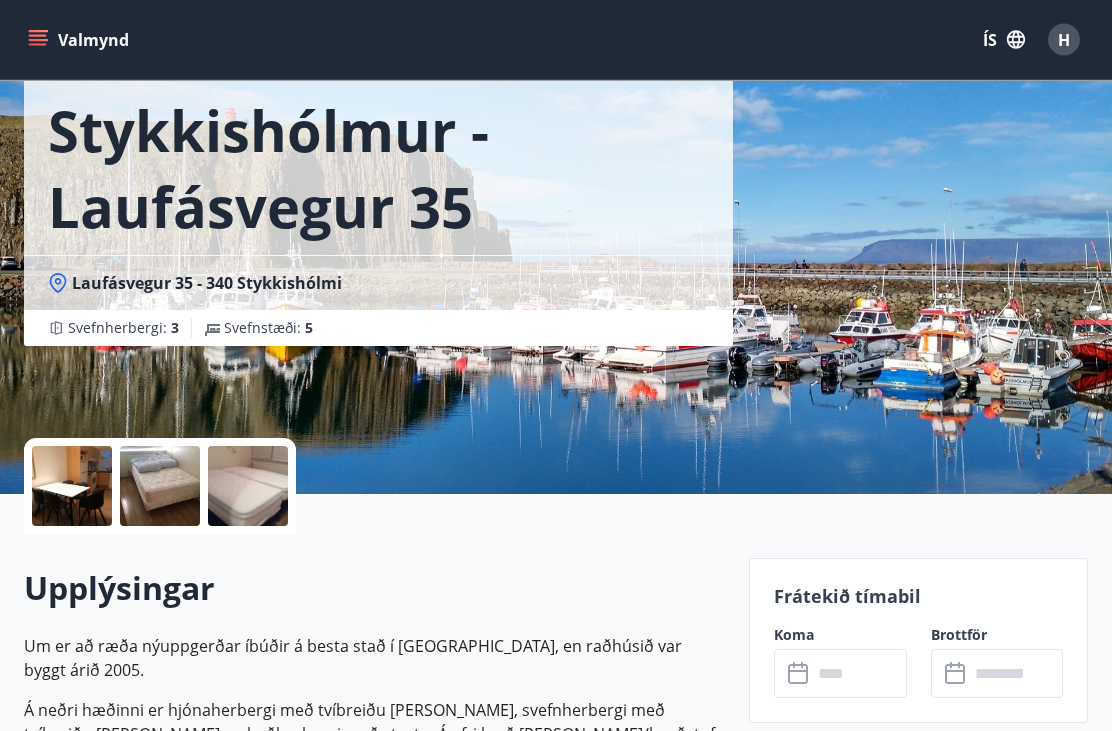 click at bounding box center [72, 487] 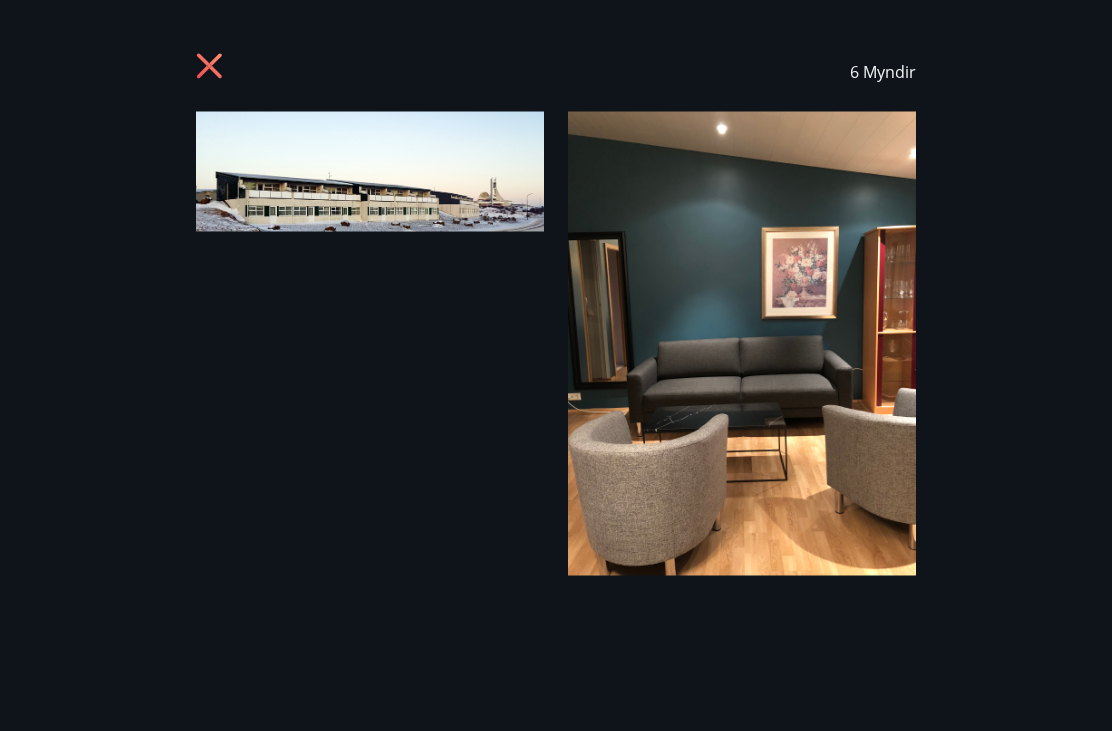 scroll, scrollTop: 106, scrollLeft: 0, axis: vertical 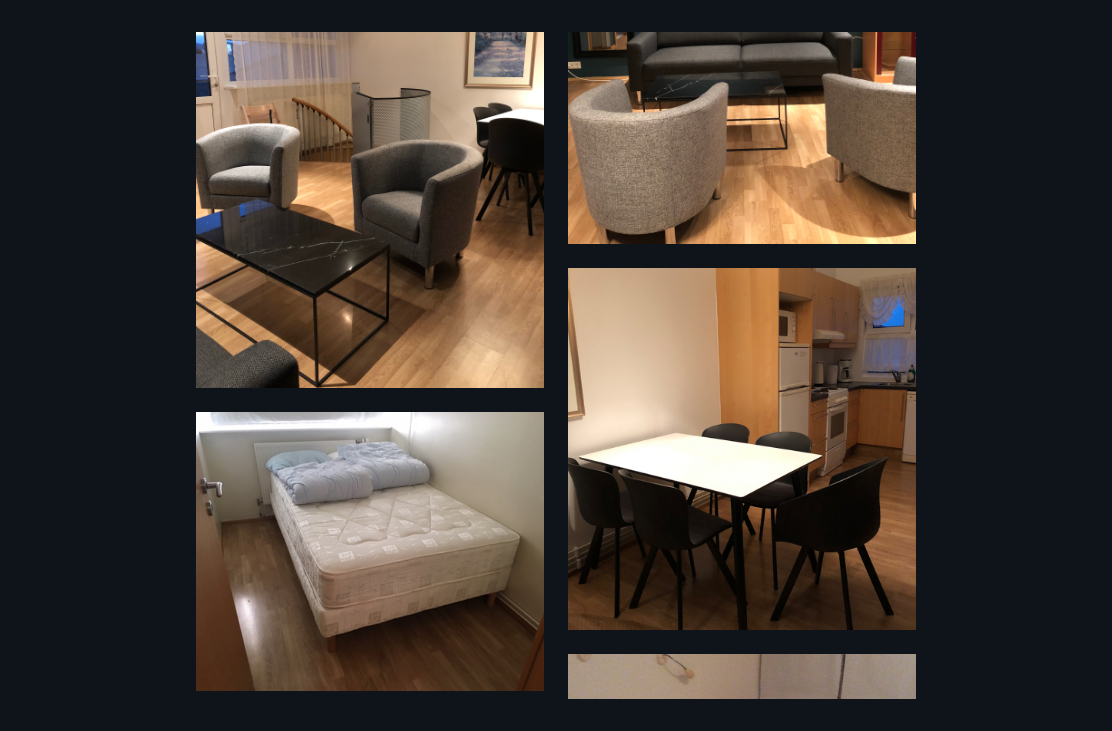 click at bounding box center [742, 449] 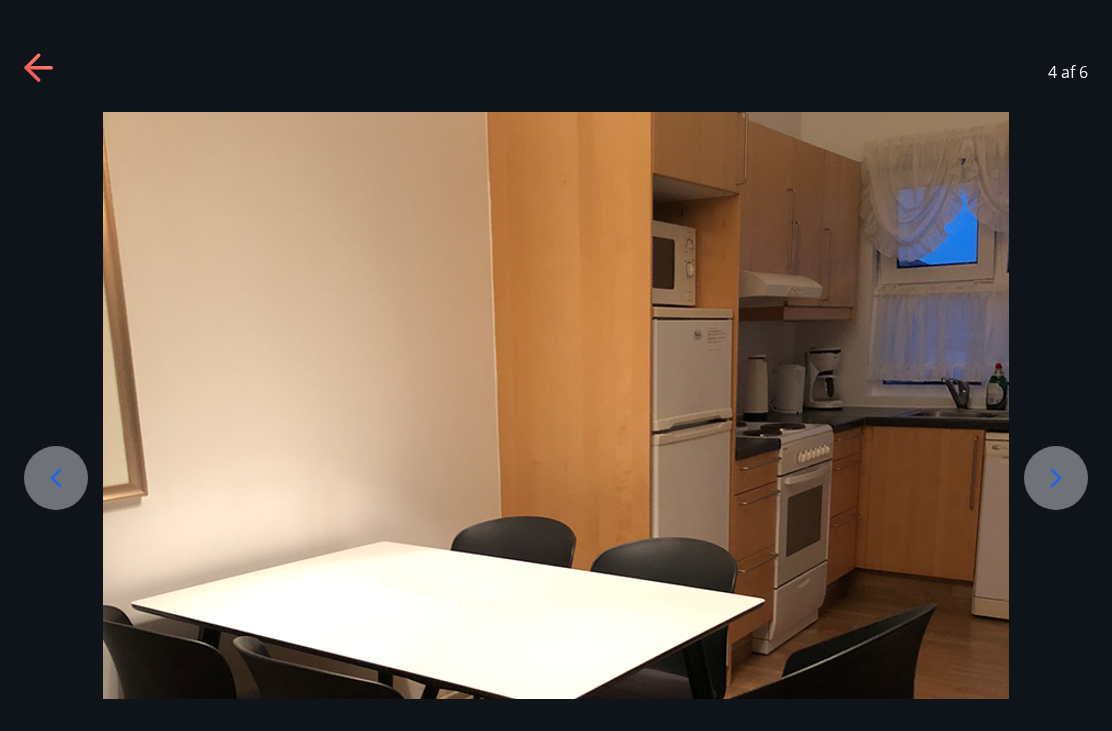 scroll, scrollTop: 0, scrollLeft: 0, axis: both 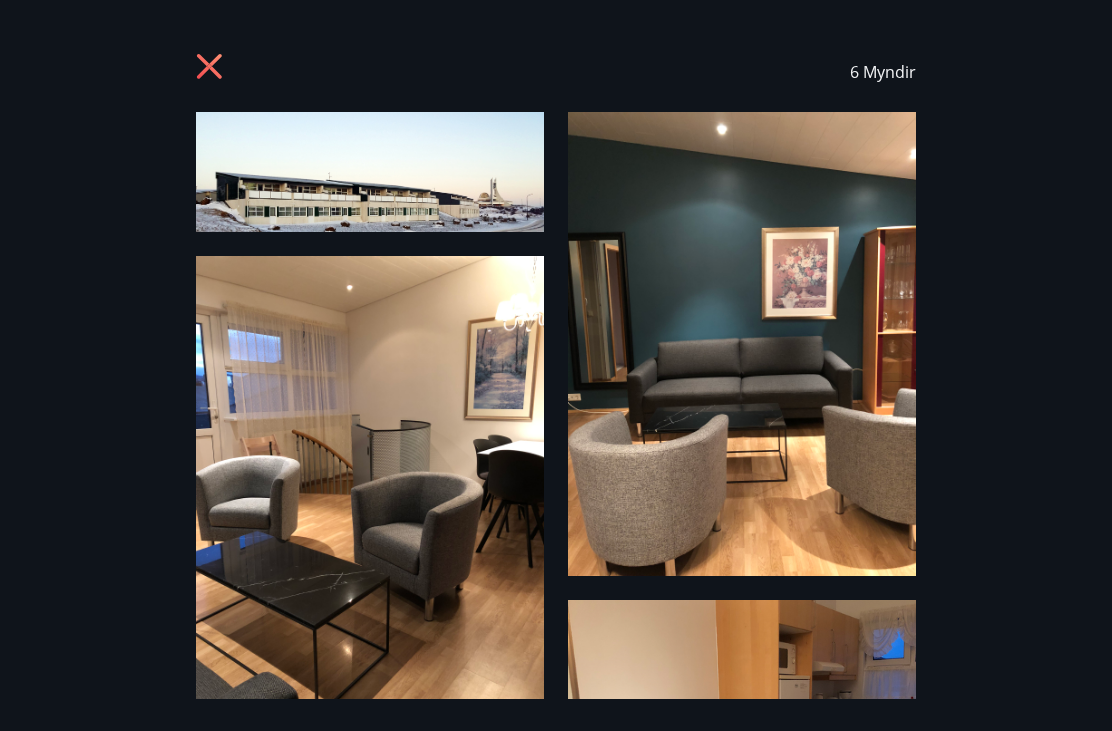 click 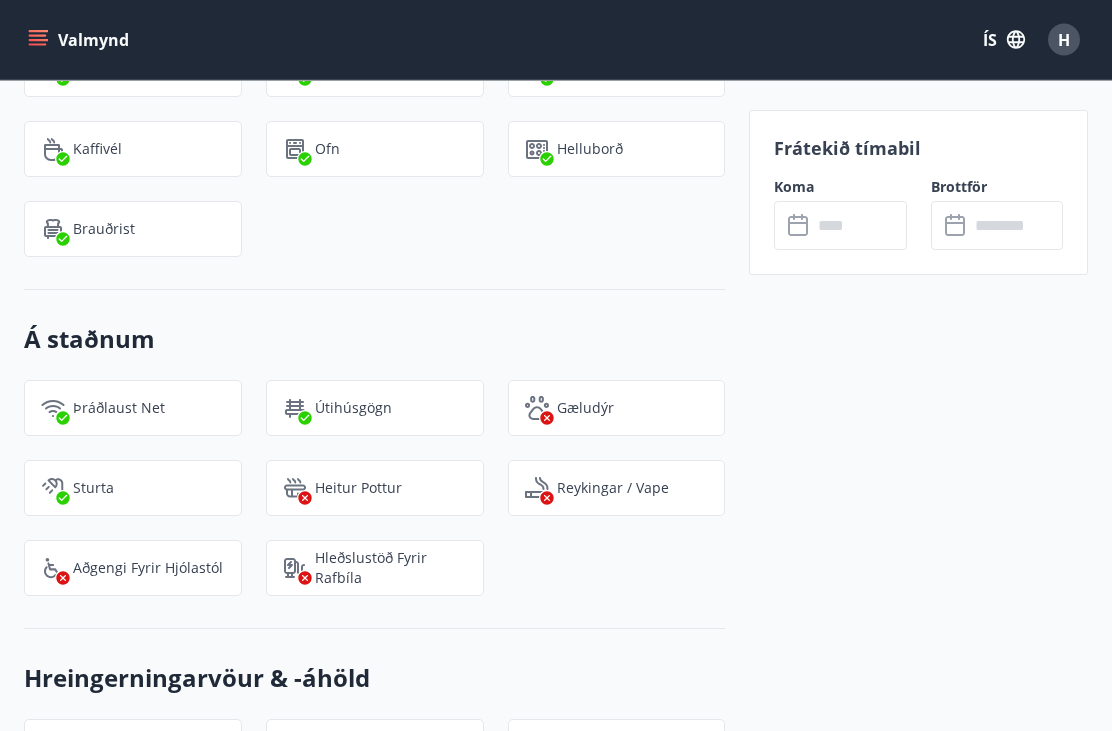 scroll, scrollTop: 2533, scrollLeft: 0, axis: vertical 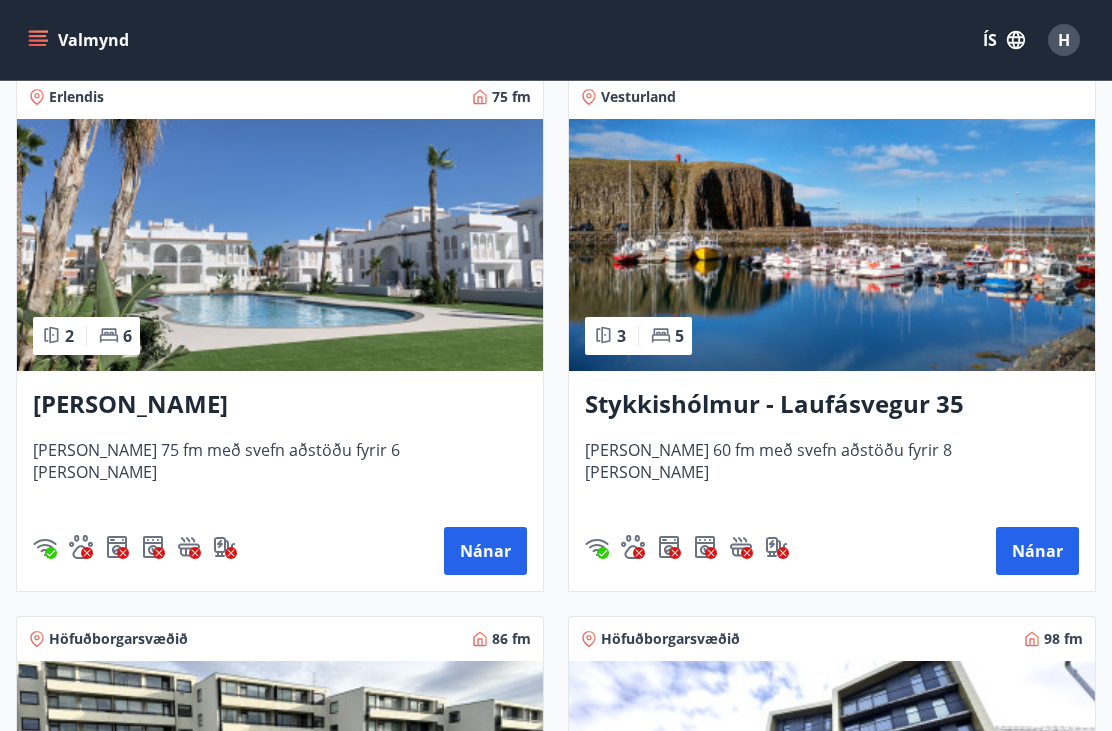 click on "[PERSON_NAME]" at bounding box center [280, 405] 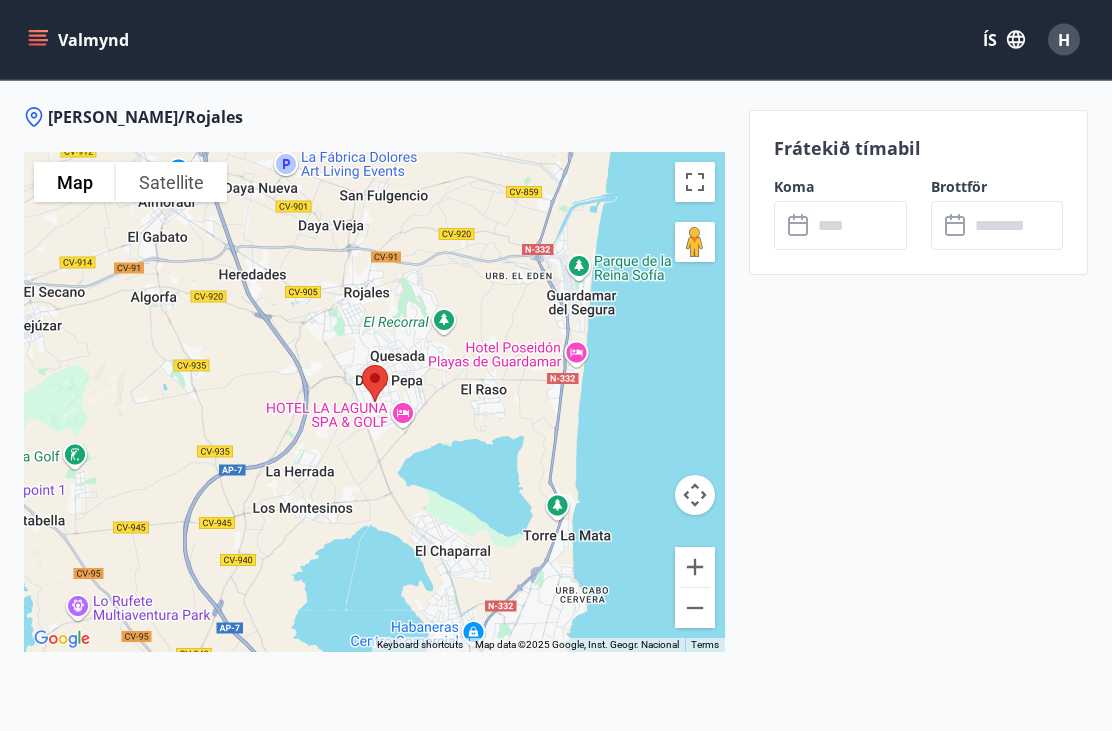 scroll, scrollTop: 3088, scrollLeft: 0, axis: vertical 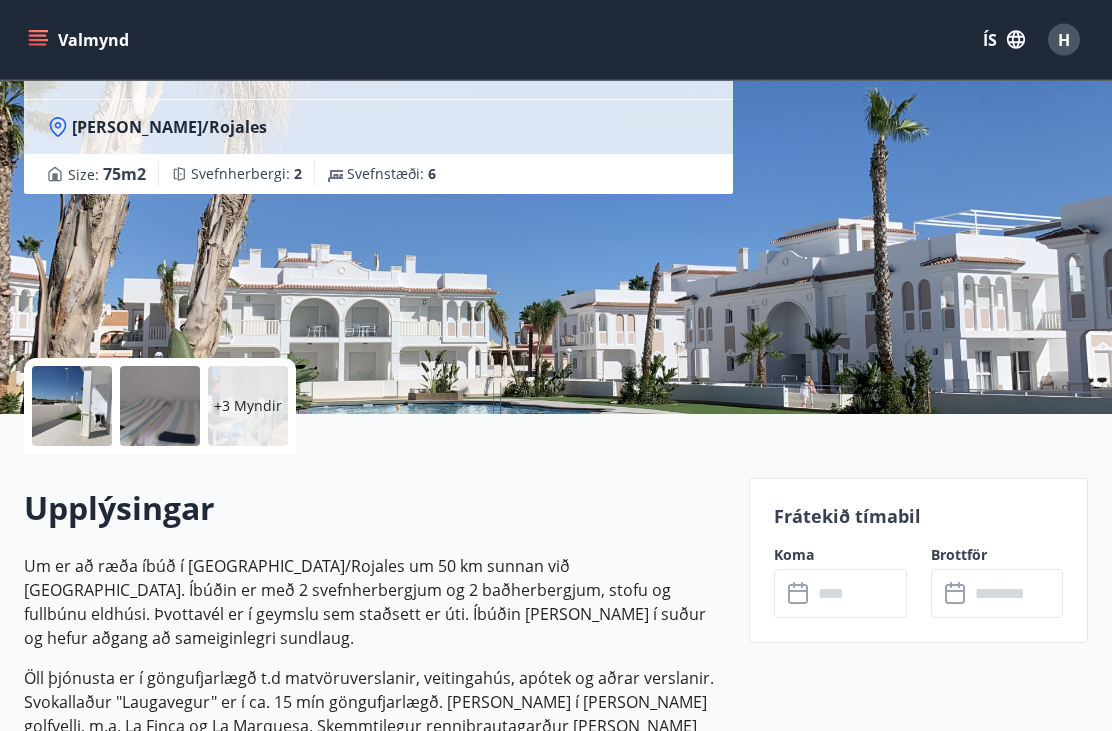 click at bounding box center (72, 407) 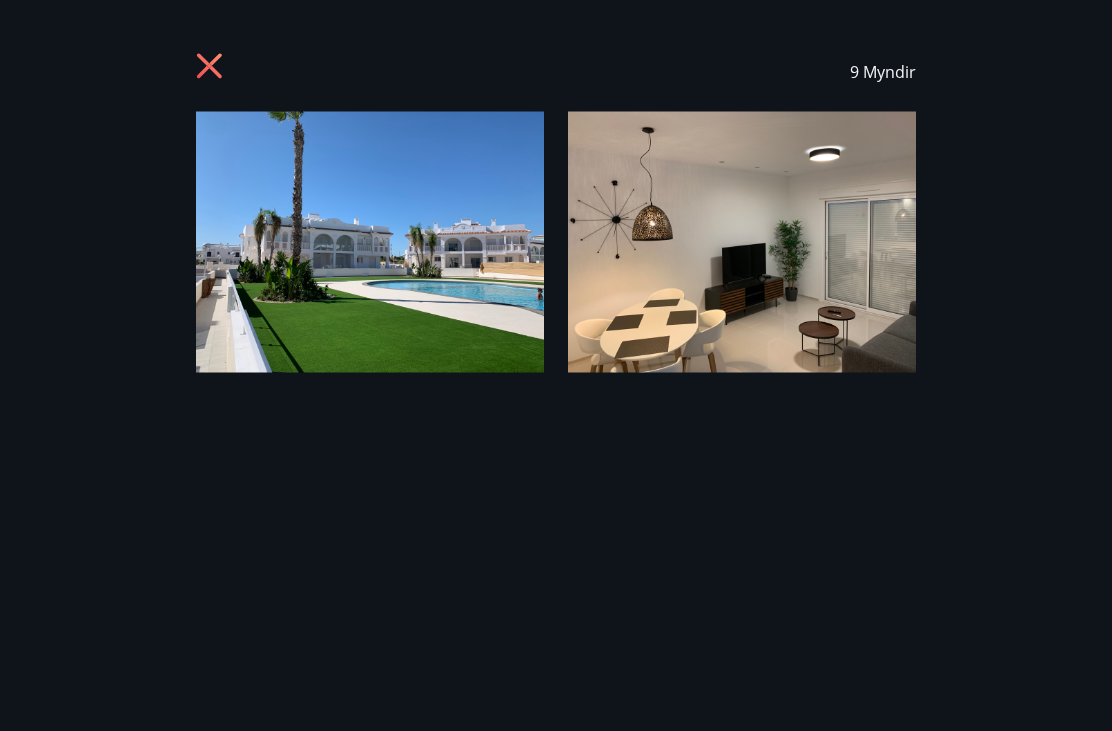 scroll, scrollTop: 186, scrollLeft: 0, axis: vertical 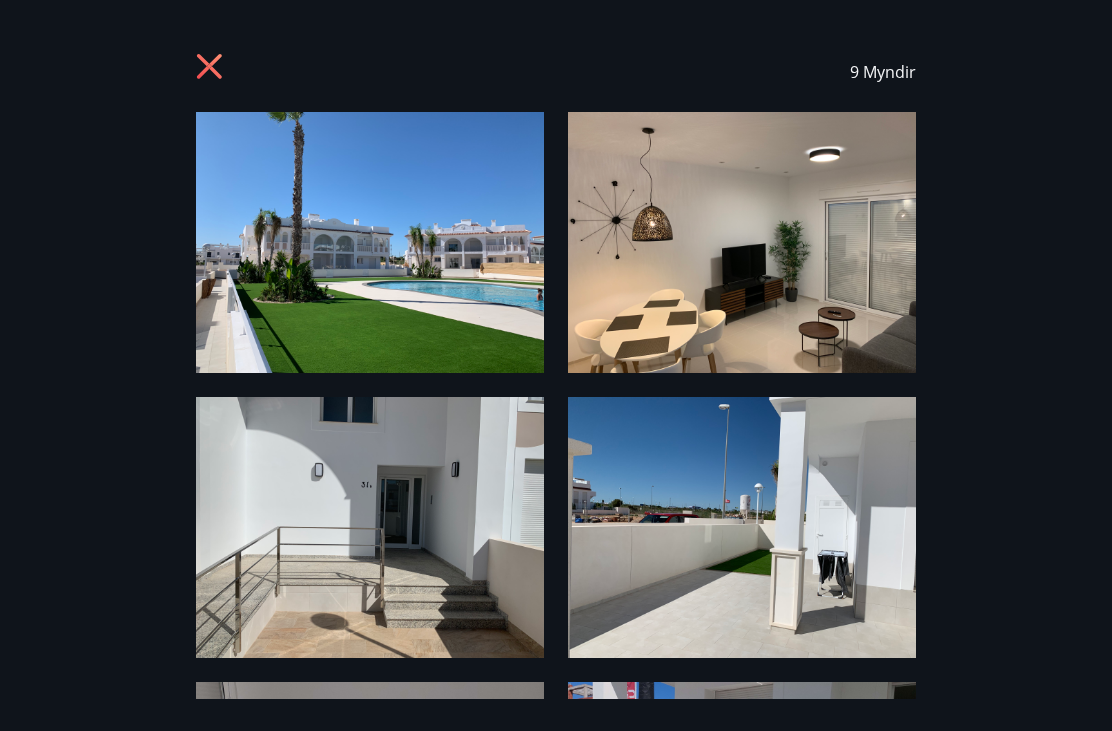 click 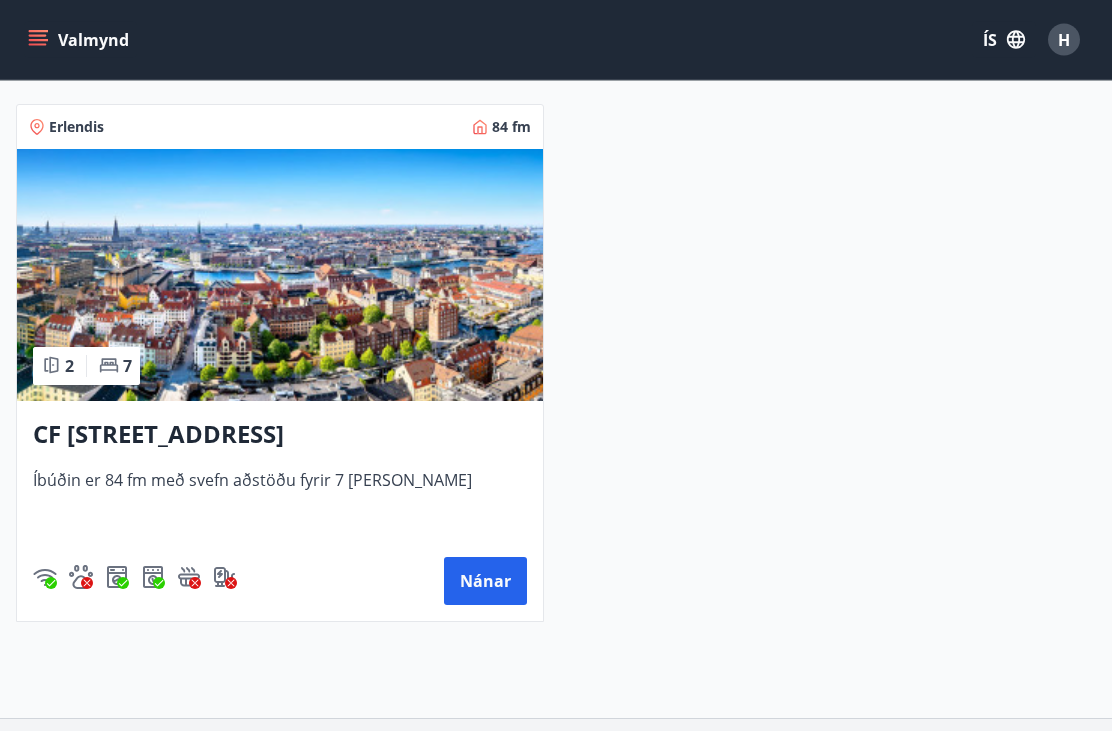 scroll, scrollTop: 5218, scrollLeft: 0, axis: vertical 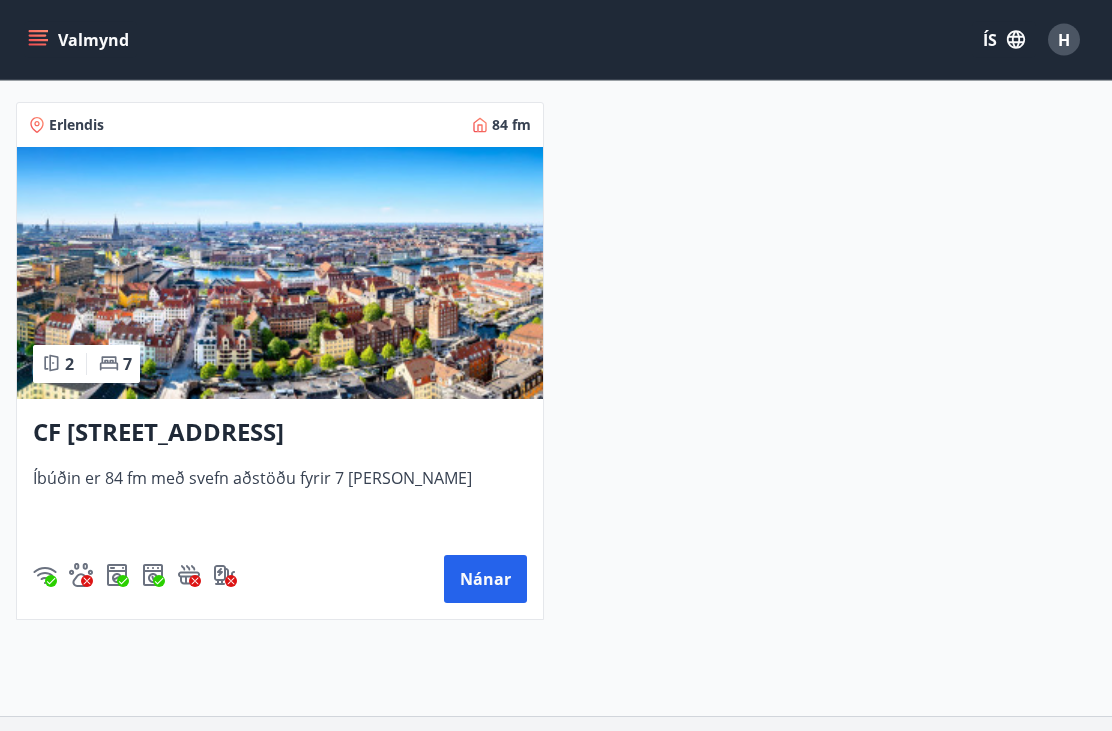 click at bounding box center (280, 274) 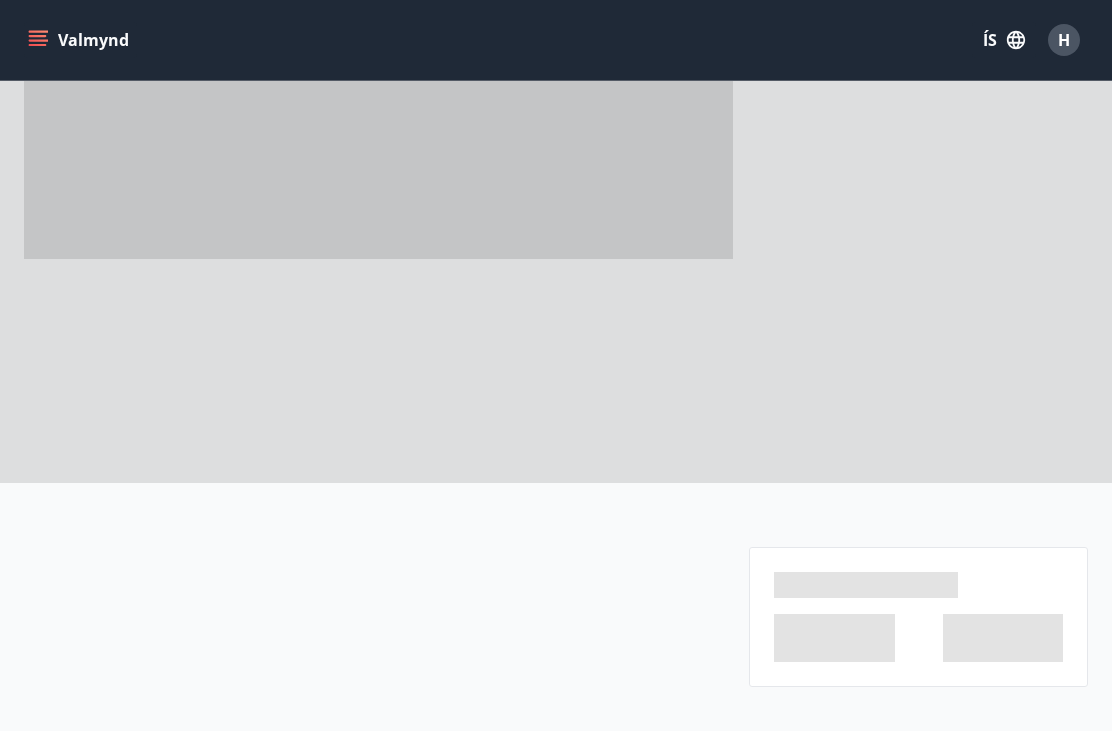 scroll, scrollTop: 0, scrollLeft: 0, axis: both 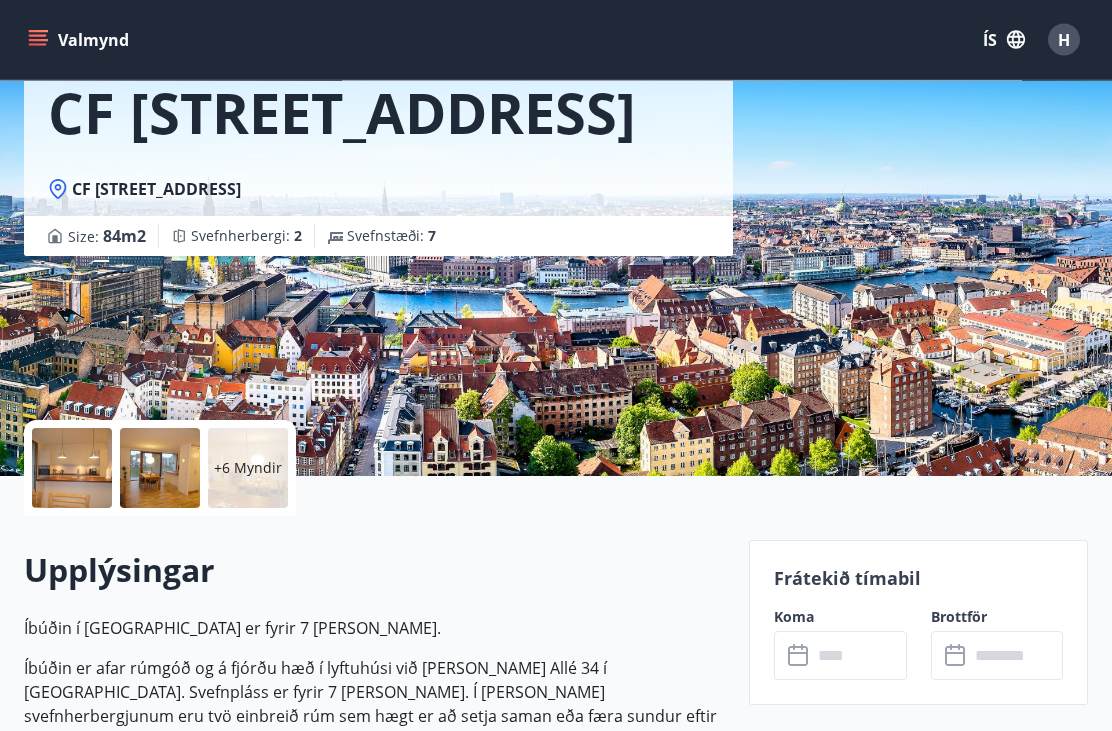 click at bounding box center (72, 469) 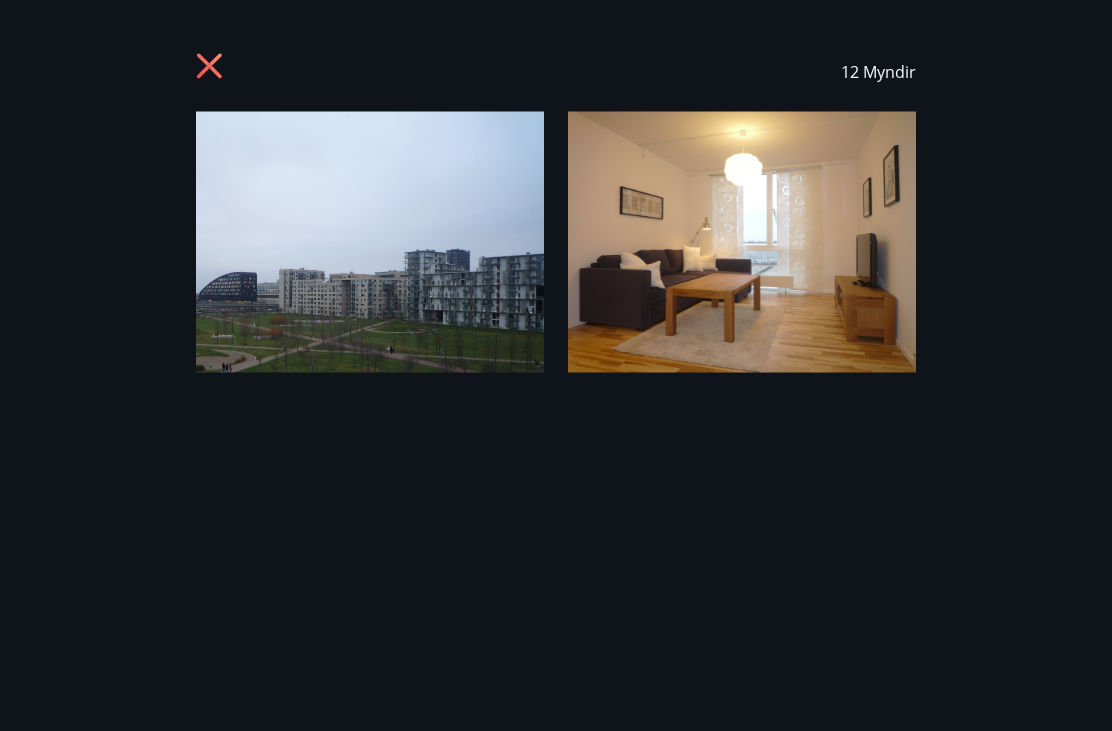 scroll, scrollTop: 124, scrollLeft: 0, axis: vertical 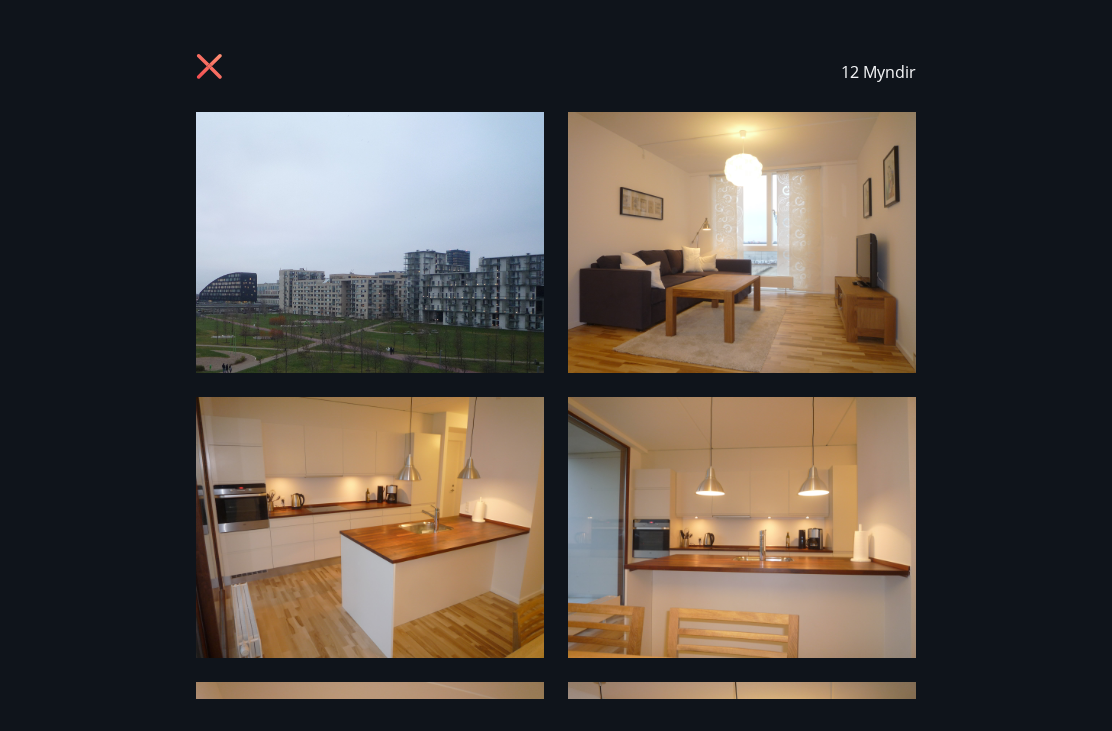 click 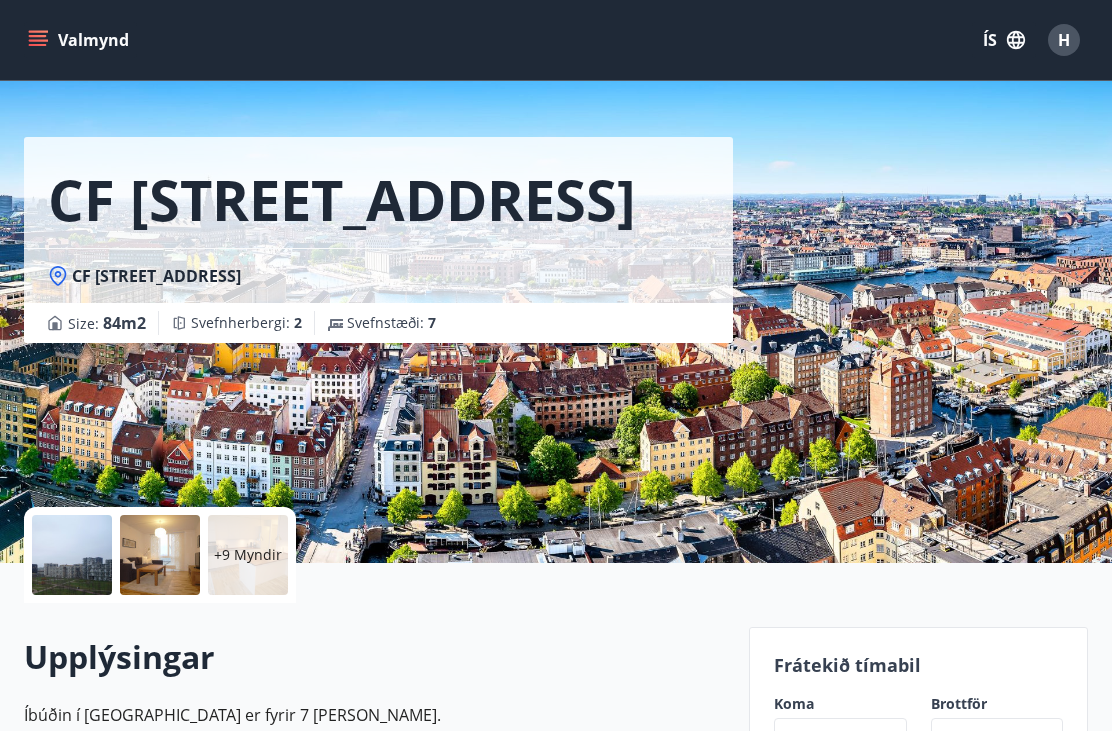 scroll, scrollTop: 0, scrollLeft: 0, axis: both 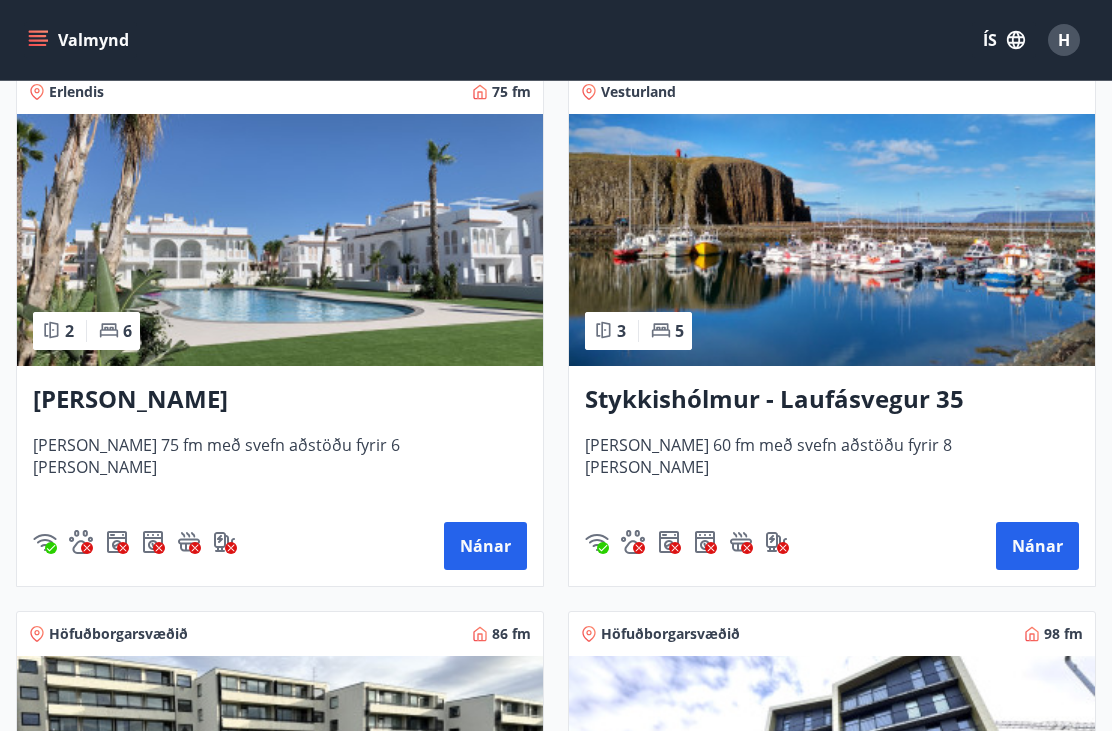 click at bounding box center (832, 240) 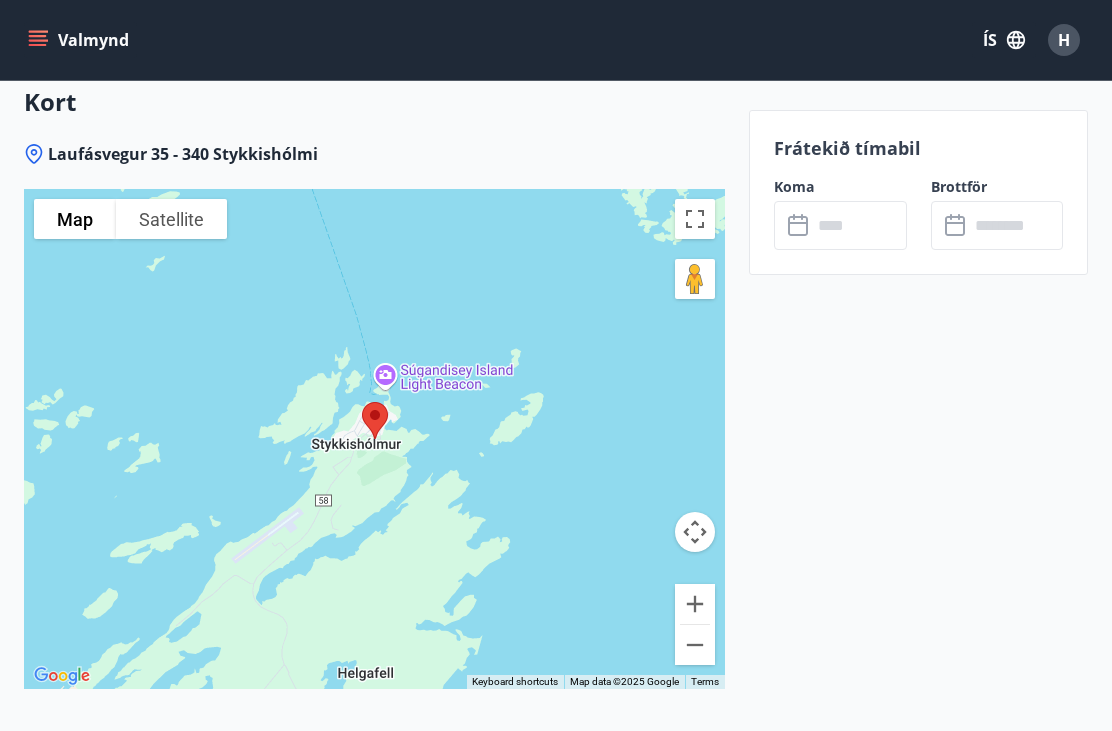 scroll, scrollTop: 3542, scrollLeft: 0, axis: vertical 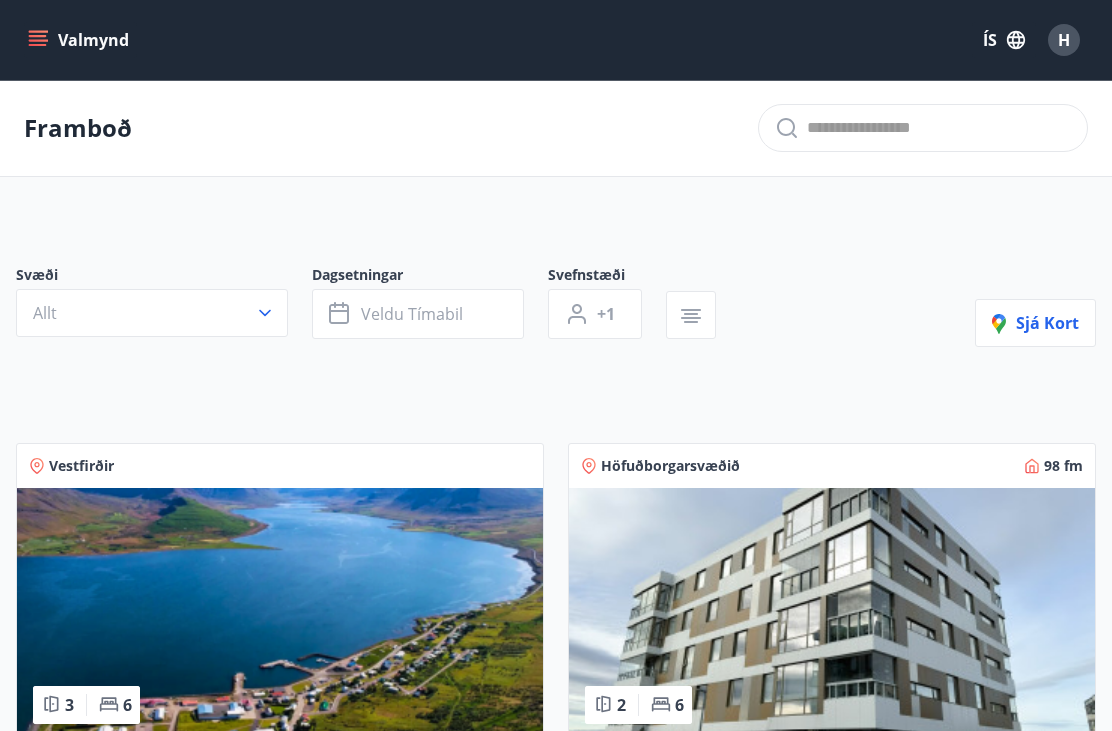 click 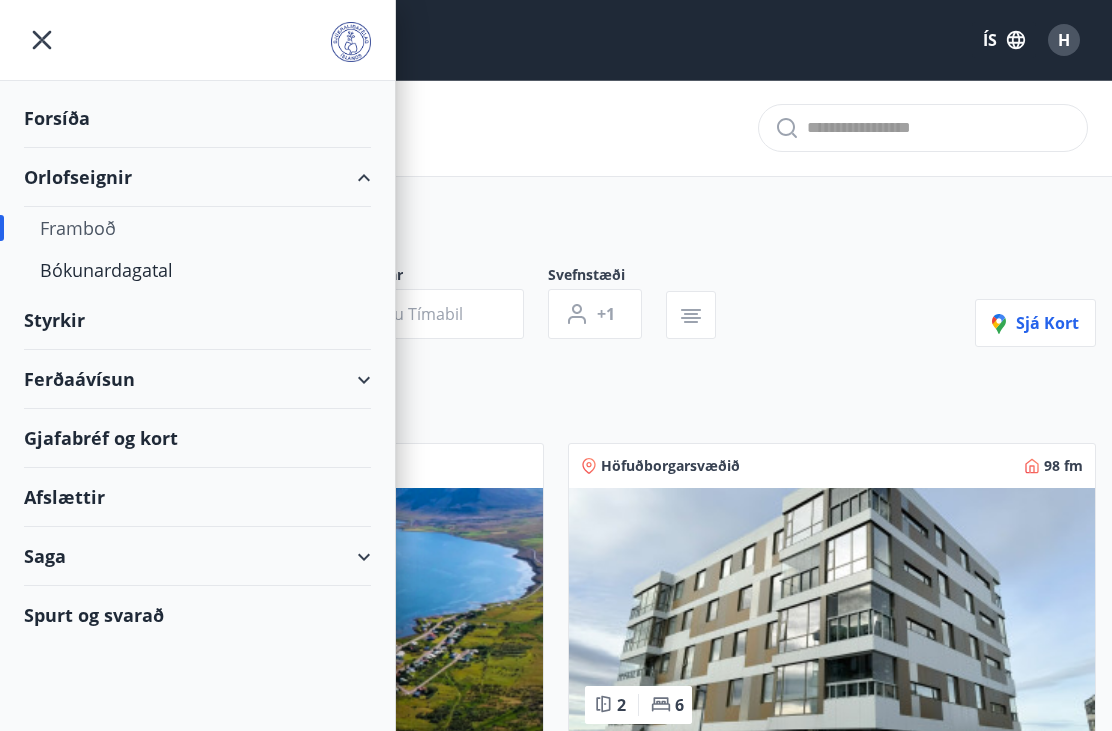 click on "Framboð" at bounding box center (197, 228) 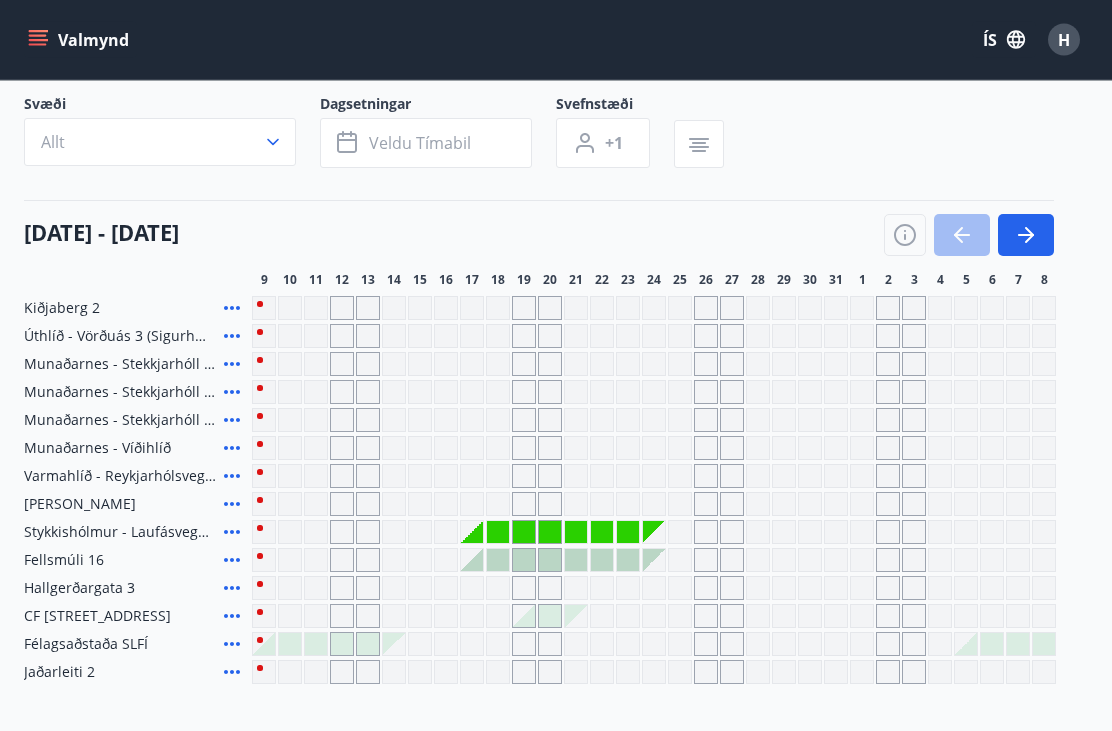 scroll, scrollTop: 155, scrollLeft: 0, axis: vertical 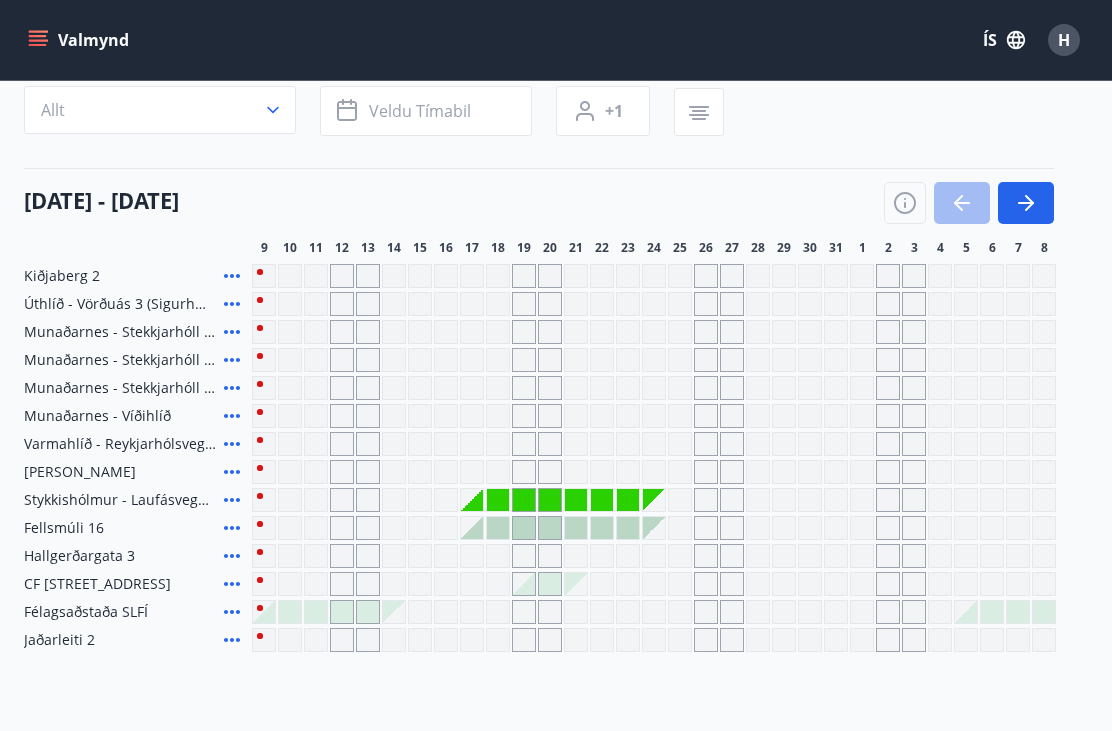 click at bounding box center [969, 203] 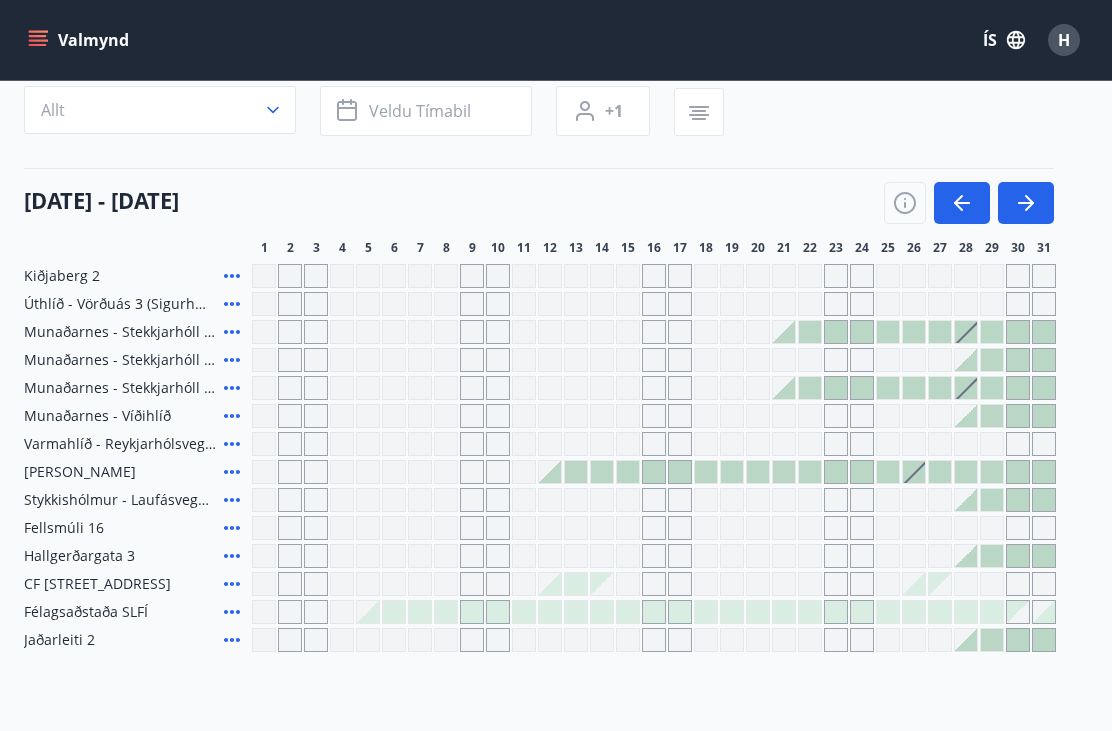click 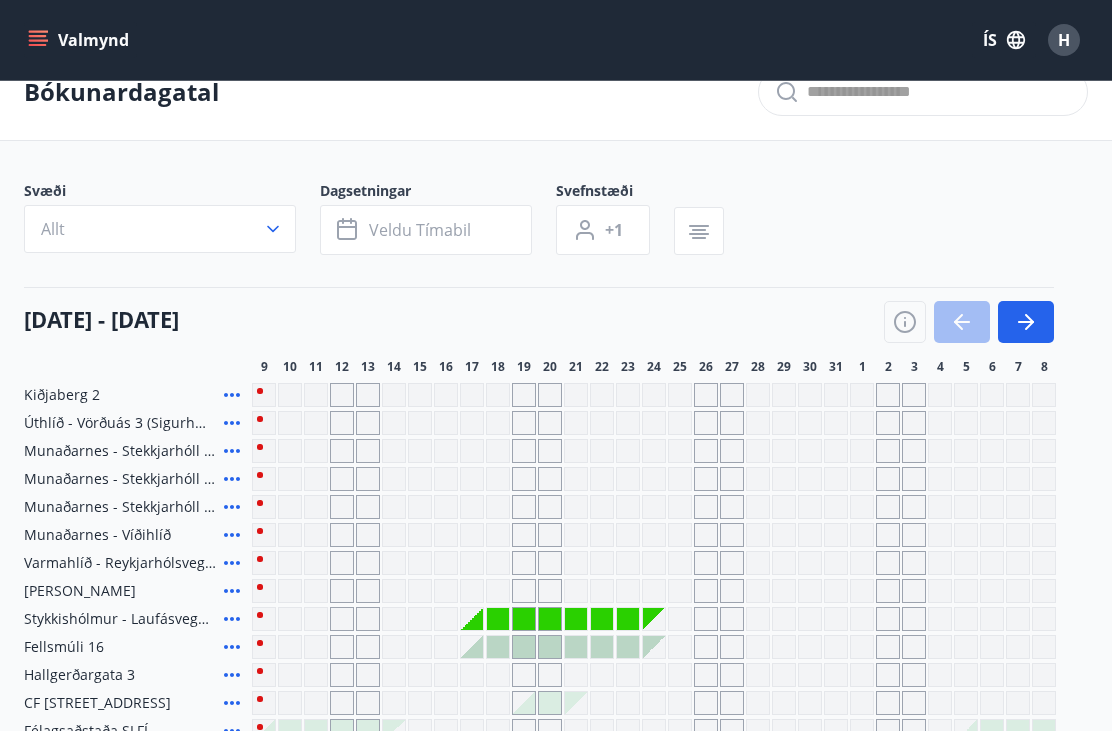 scroll, scrollTop: 0, scrollLeft: 0, axis: both 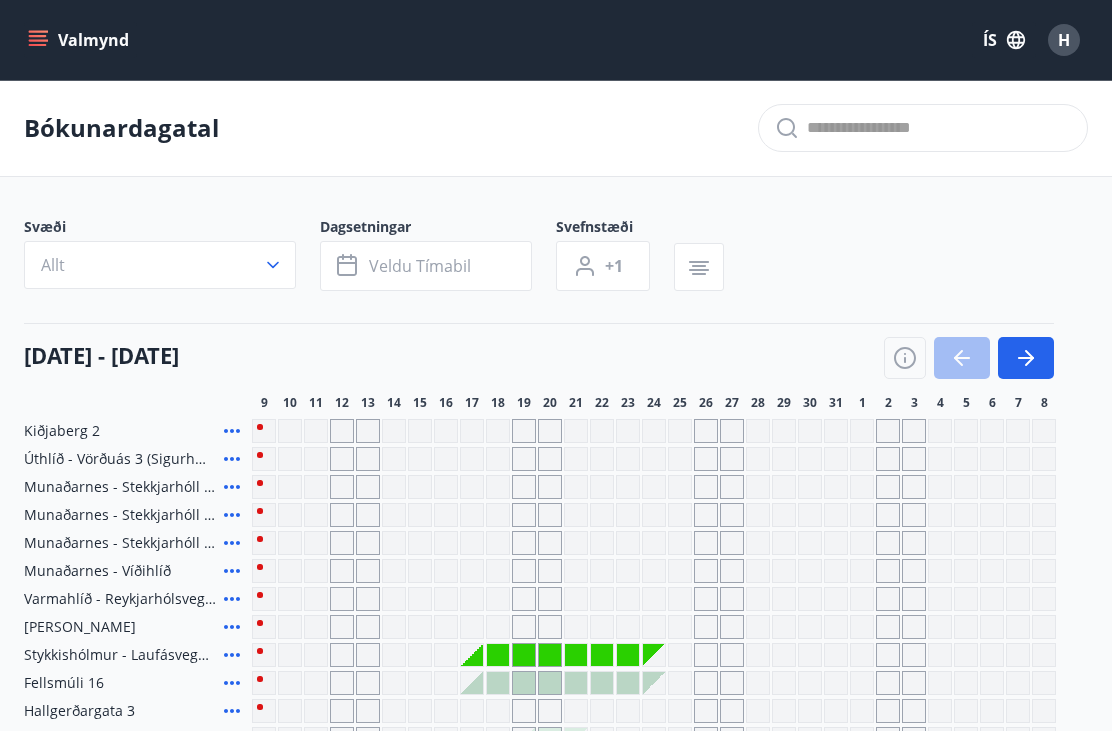 click on "Veldu tímabil" at bounding box center (426, 266) 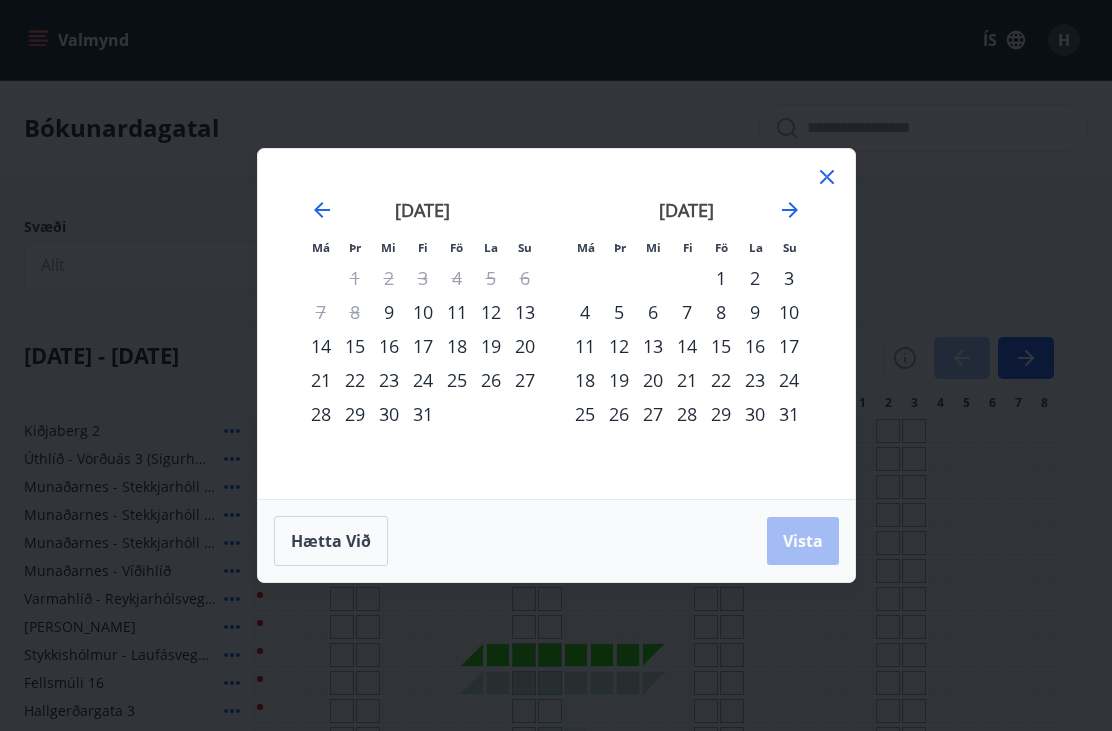 click on "9" at bounding box center [389, 312] 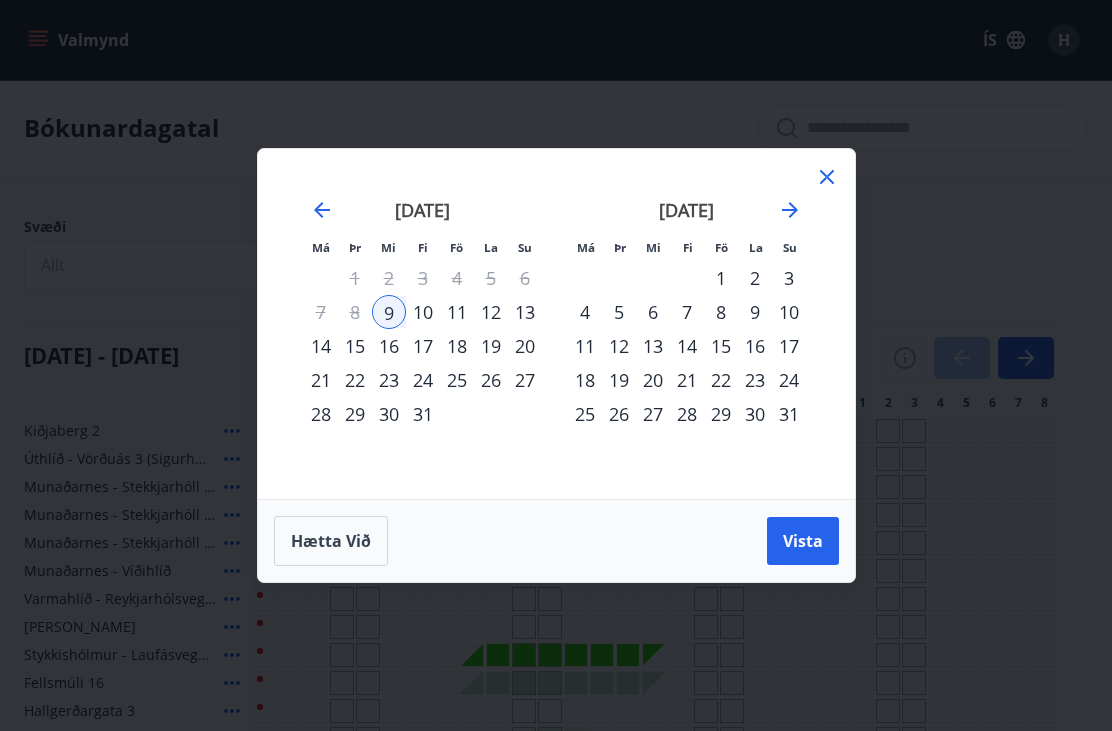 click on "19" at bounding box center (491, 346) 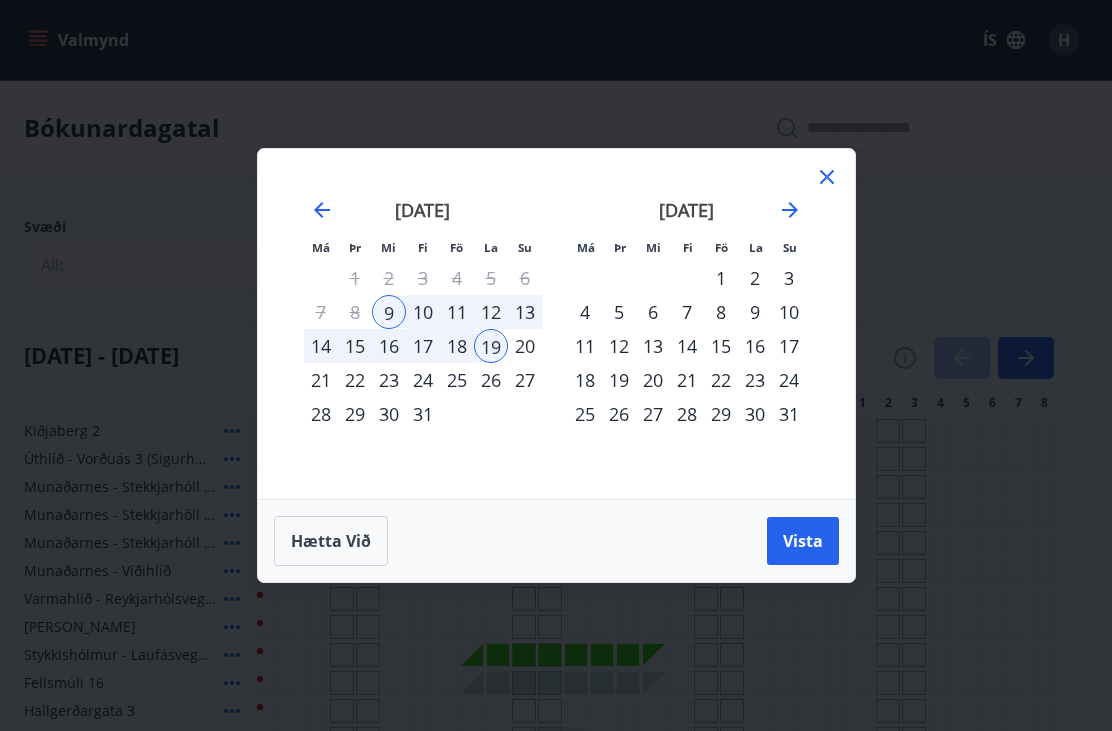 click on "[DATE] 1 2 3 4 5 6 7 8 9 10 11 12 13 14 15 16 17 18 19 20 21 22 23 24 25 26 27 28 29 30 31" at bounding box center (423, 337) 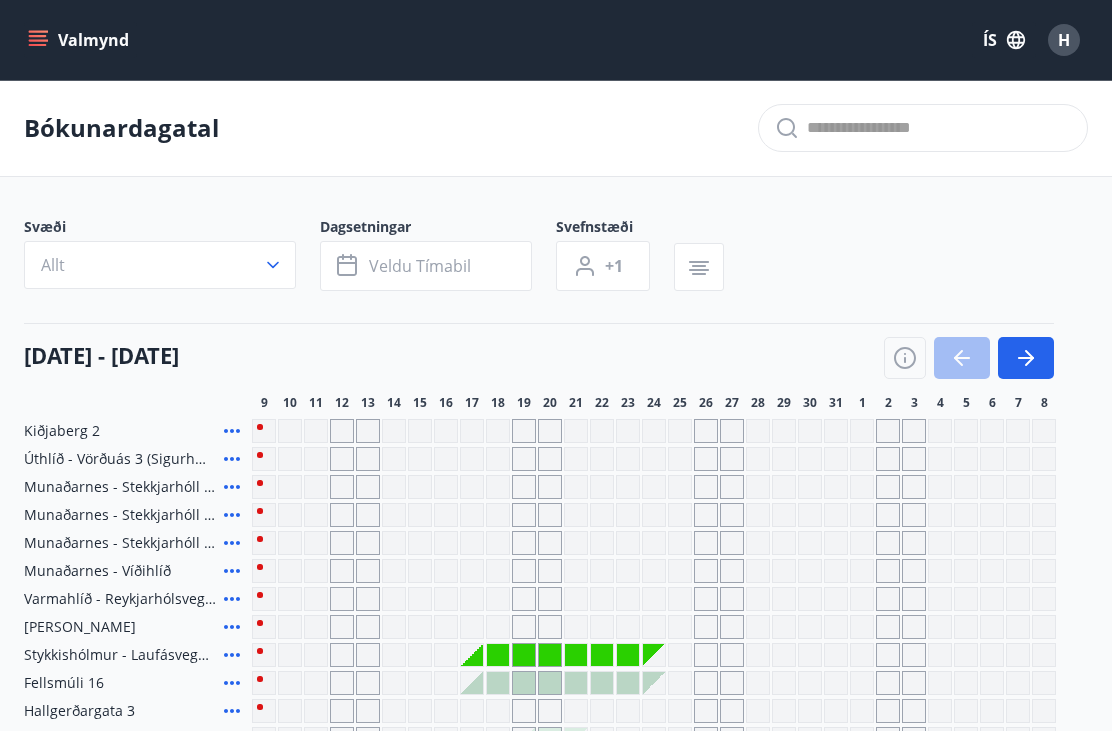 click on "Veldu tímabil" at bounding box center (420, 266) 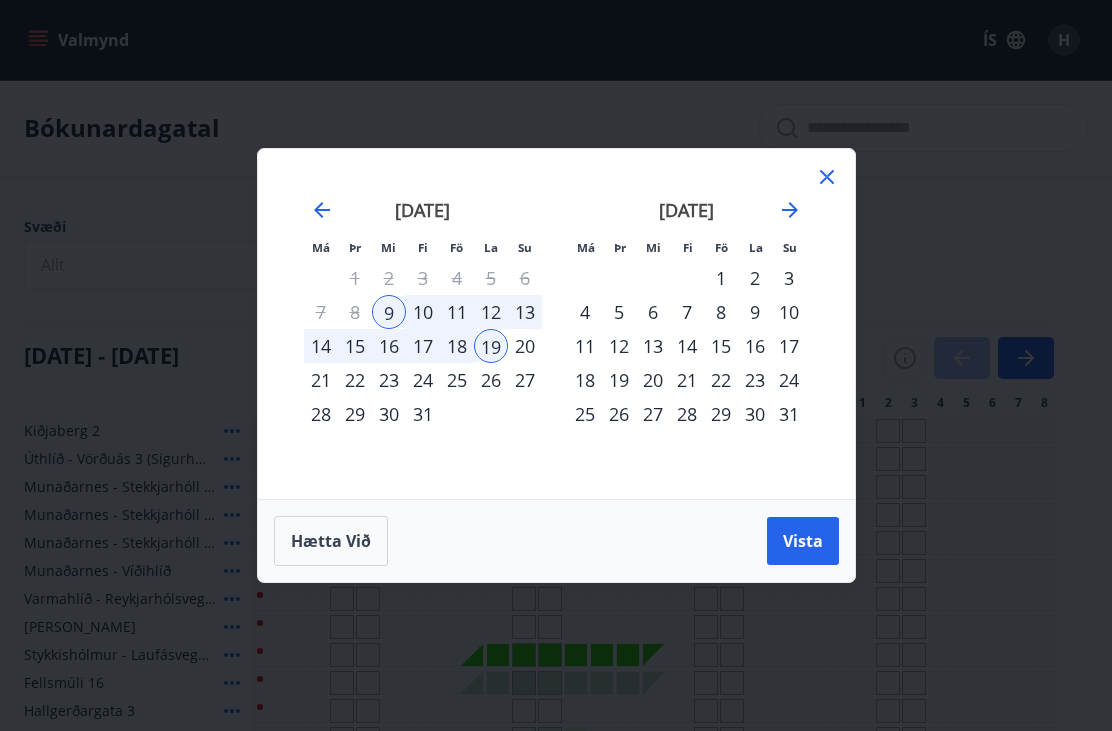 click on "Má Þr Mi Fi Fö La Su Má Þr Mi Fi Fö La Su [DATE] 1 2 3 4 5 6 7 8 9 10 11 12 13 14 15 16 17 18 19 20 21 22 23 24 25 26 27 28 29 [DATE] 1 2 3 4 5 6 7 8 9 10 11 12 13 14 15 16 17 18 19 20 21 22 23 24 25 26 27 28 29 30 [DATE] 1 2 3 4 5 6 7 8 9 10 11 12 13 14 15 16 17 18 19 20 21 22 23 24 25 26 27 28 29 30 31 [DATE] 1 2 3 4 5 6 7 8 9 10 11 12 13 14 15 16 17 18 19 20 21 22 23 24 25 26 27 28 29 30" at bounding box center (556, 324) 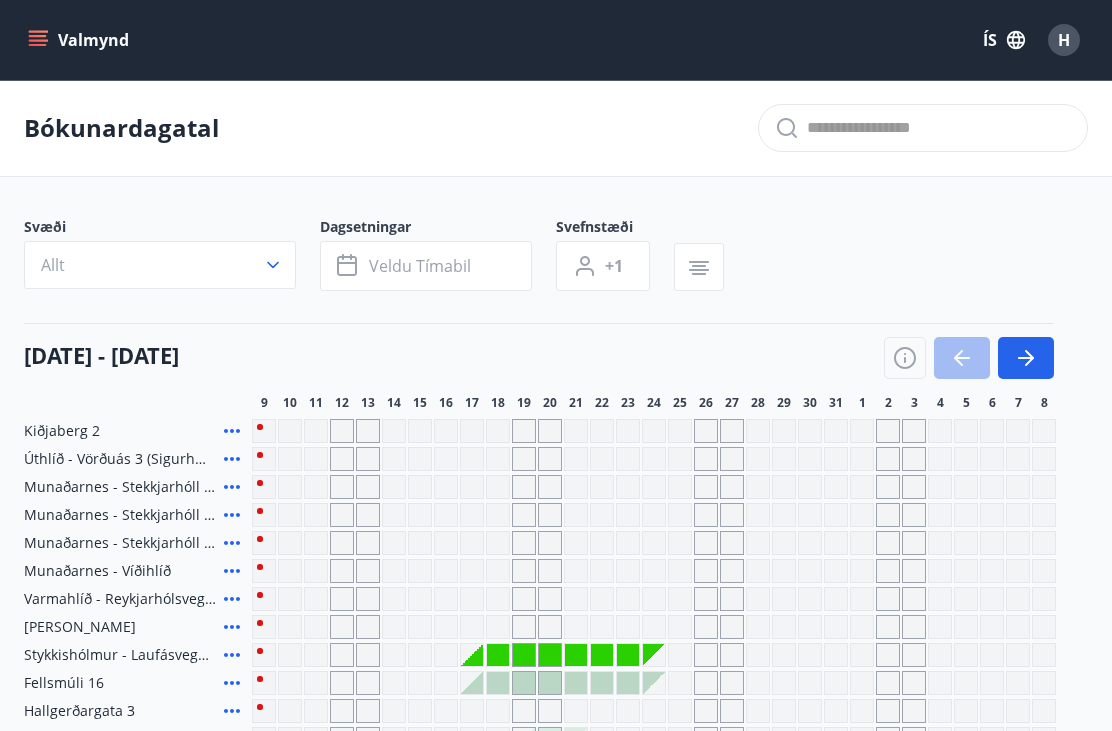 click on "Allt" at bounding box center (160, 265) 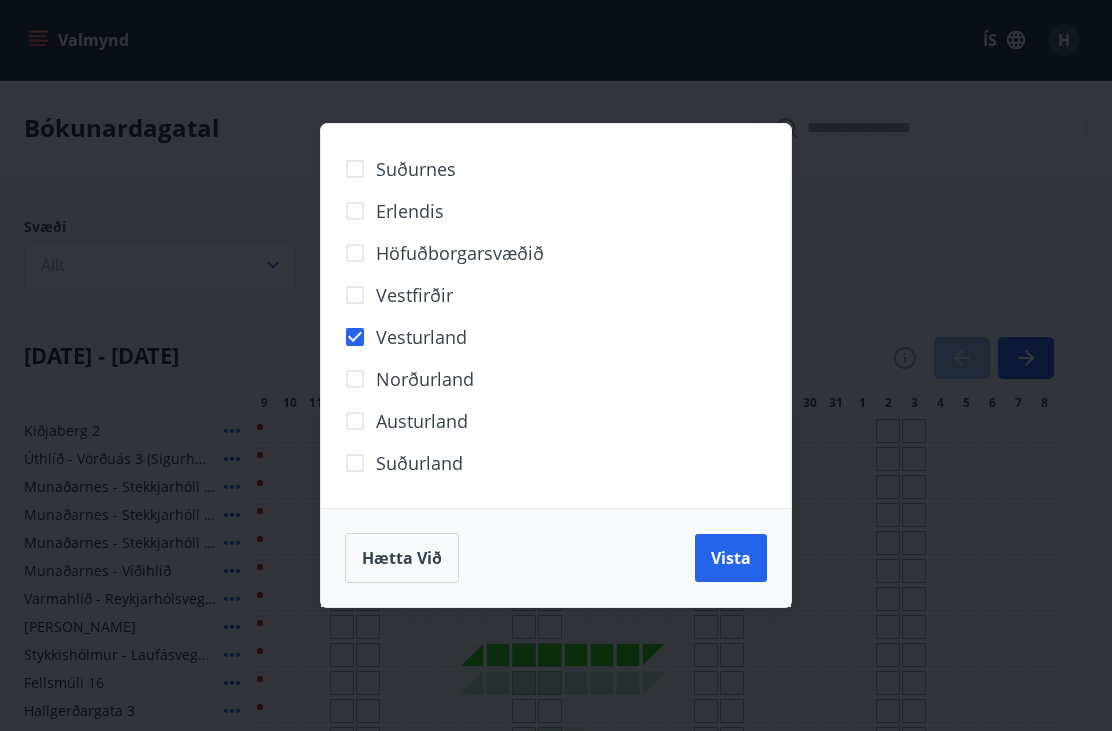 click on "Vista" at bounding box center (731, 558) 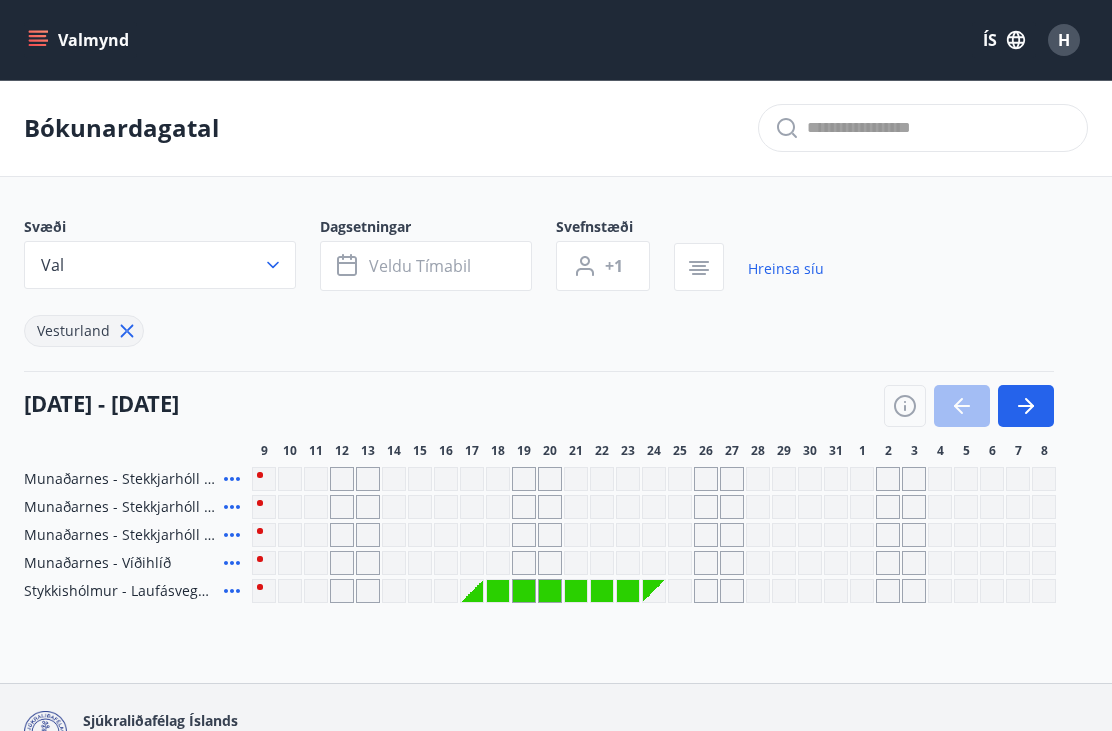 click on "Veldu tímabil" at bounding box center (420, 266) 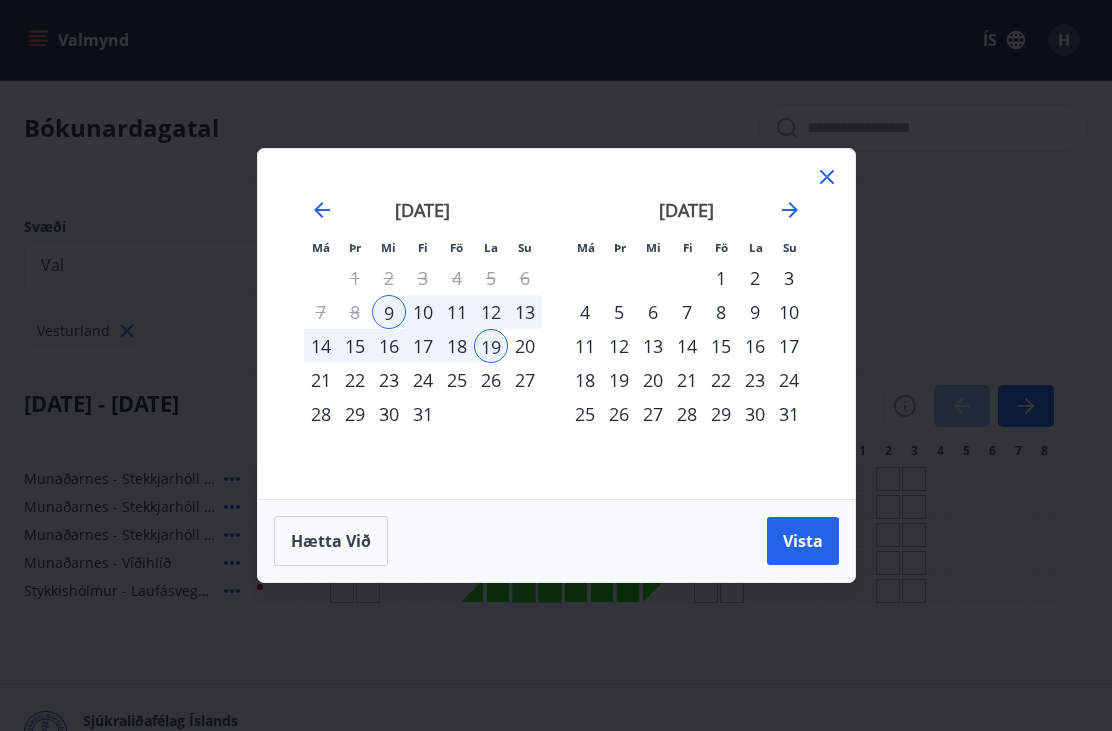 click on "10" at bounding box center (423, 312) 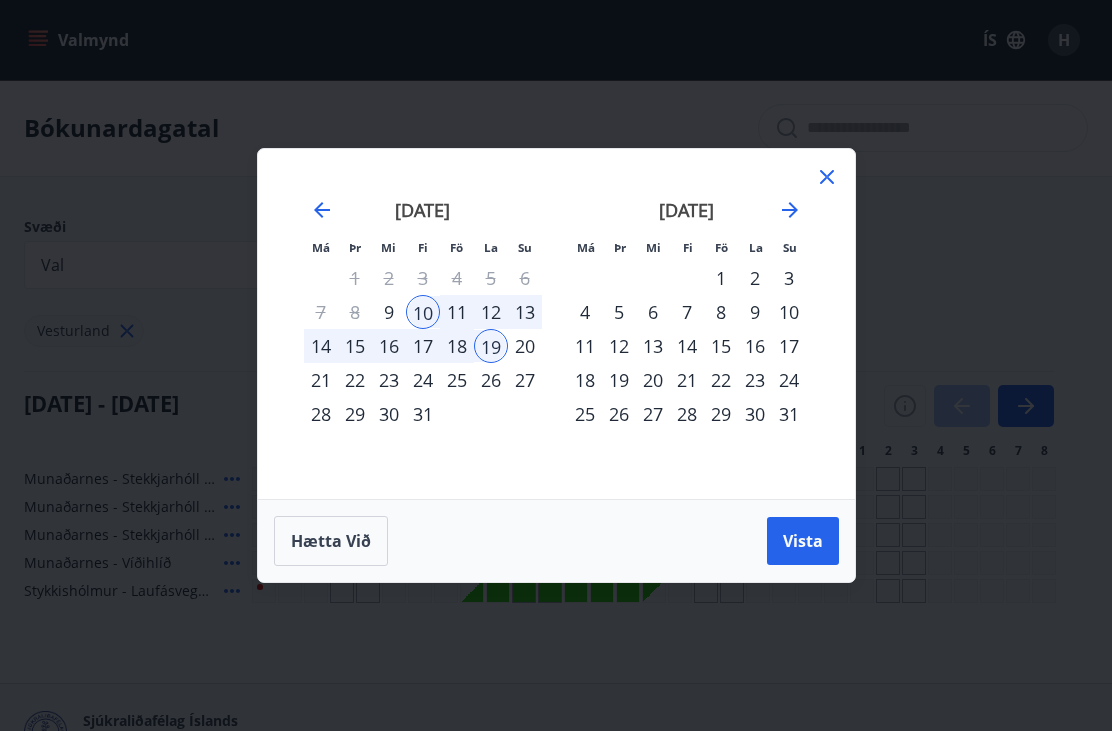 click on "31" at bounding box center [423, 414] 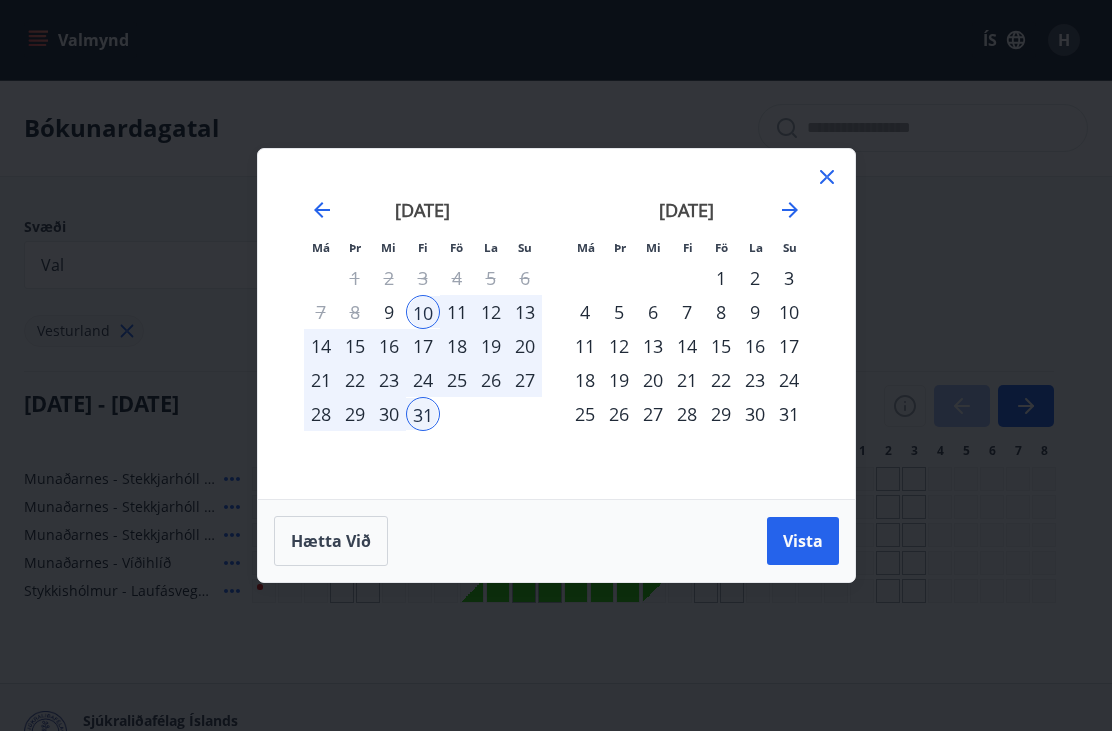click on "Vista" at bounding box center [803, 541] 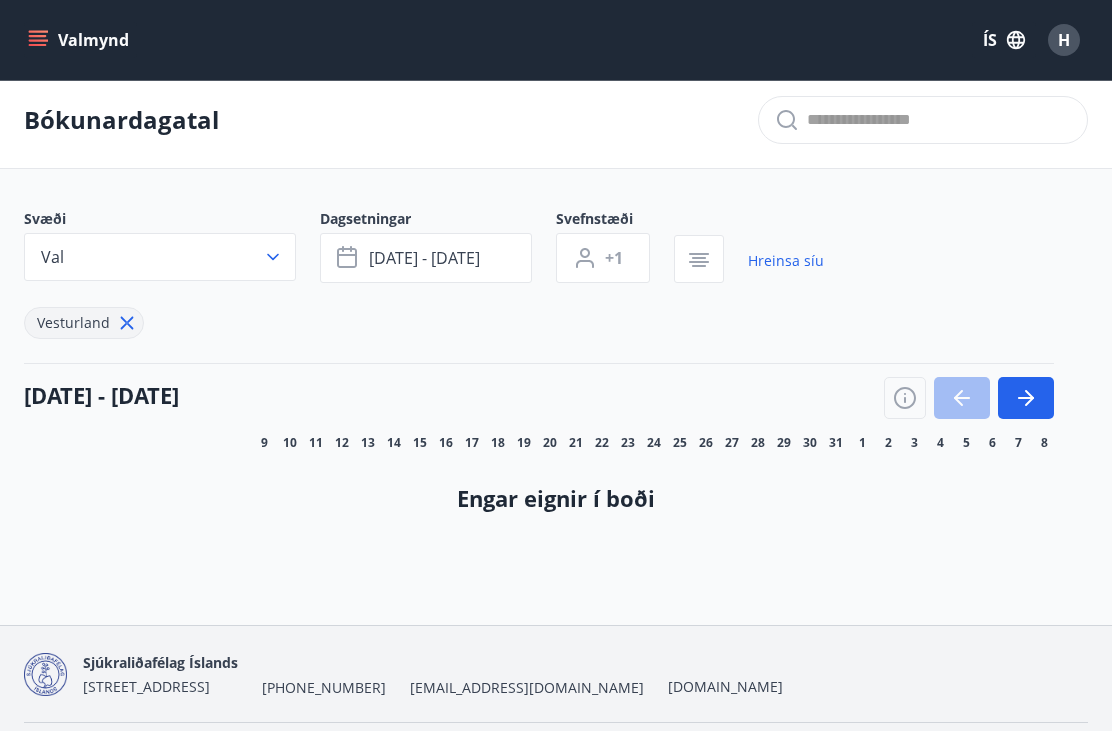 scroll, scrollTop: 20, scrollLeft: 0, axis: vertical 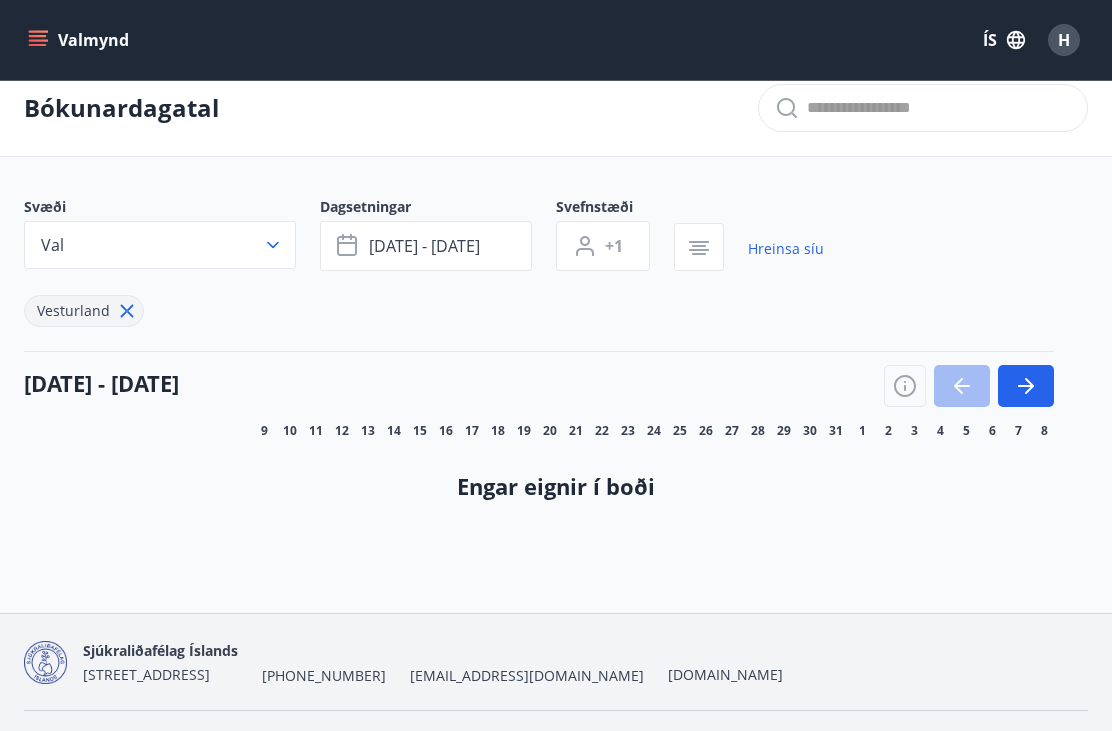 click on "[DATE] - [DATE]" at bounding box center (426, 246) 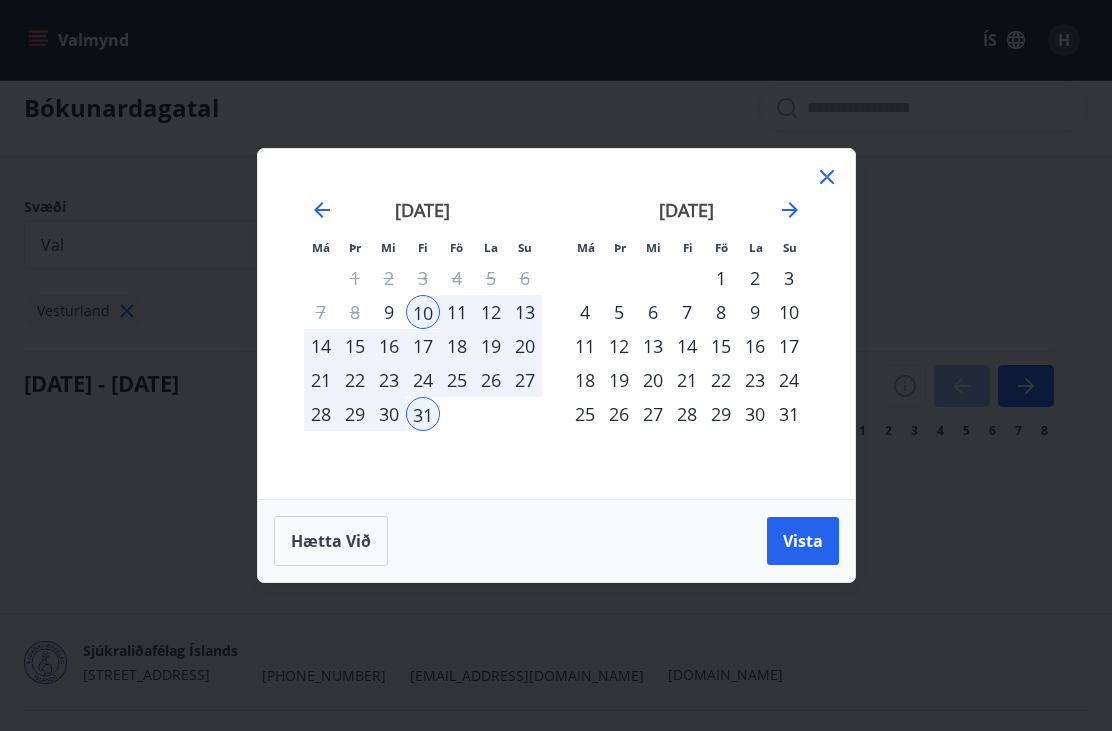 click on "1" at bounding box center [721, 278] 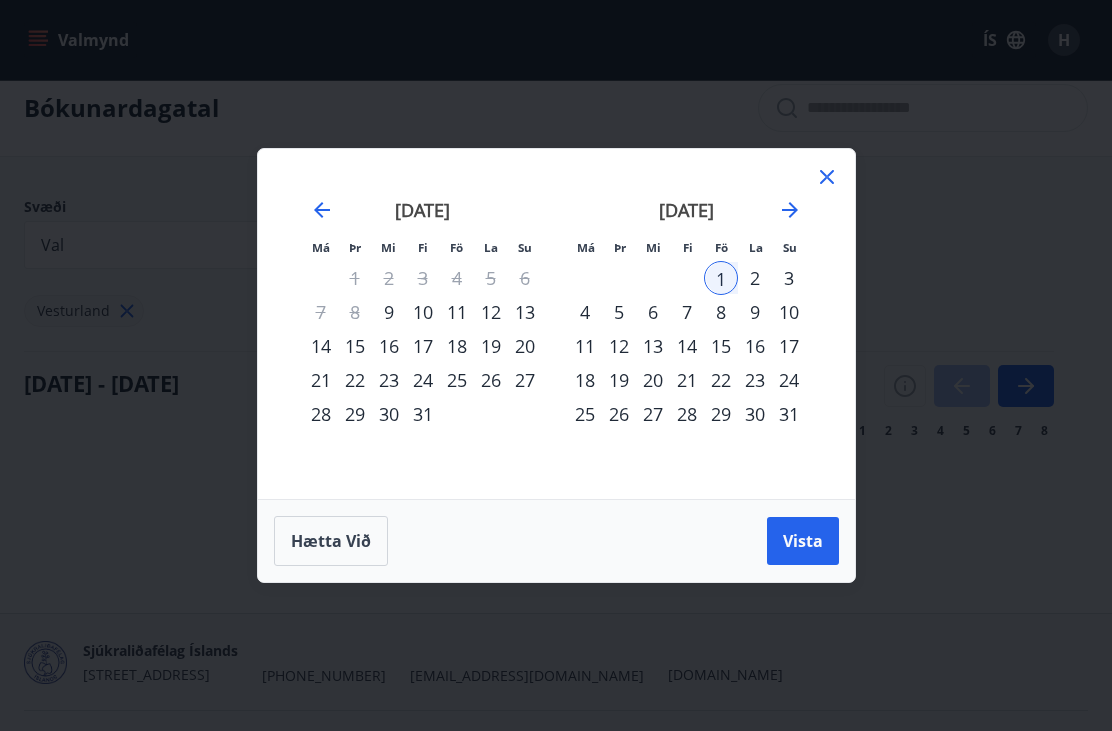 click on "31" at bounding box center [789, 414] 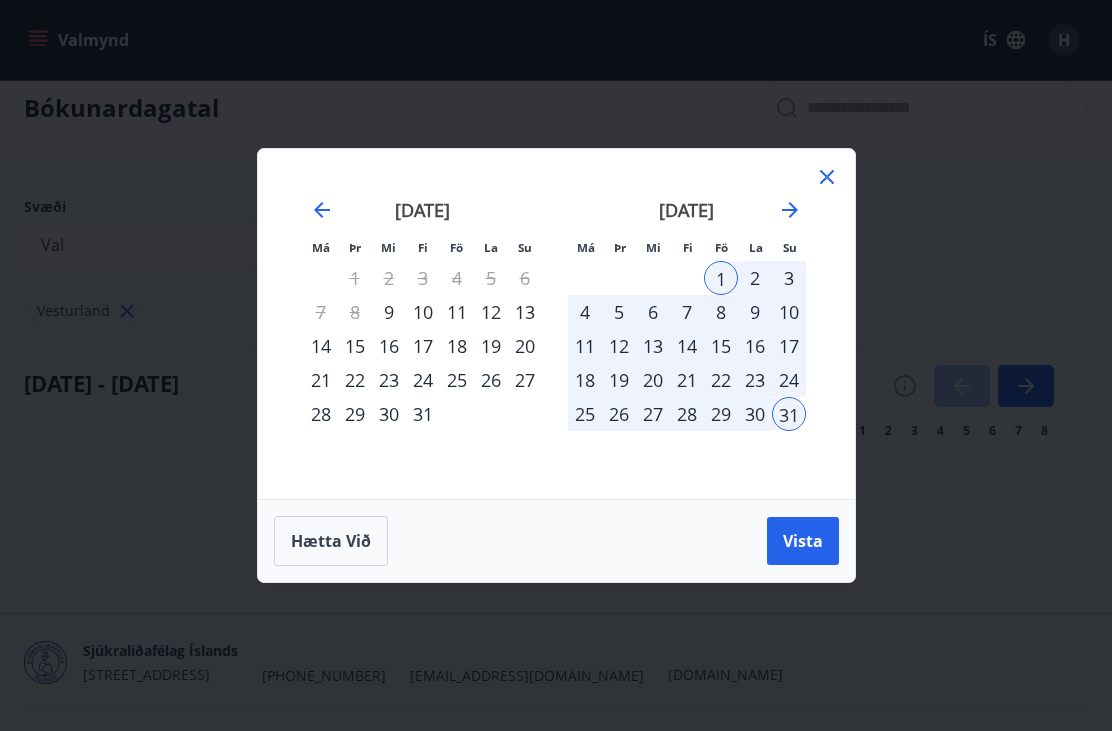 click on "Vista" at bounding box center [803, 541] 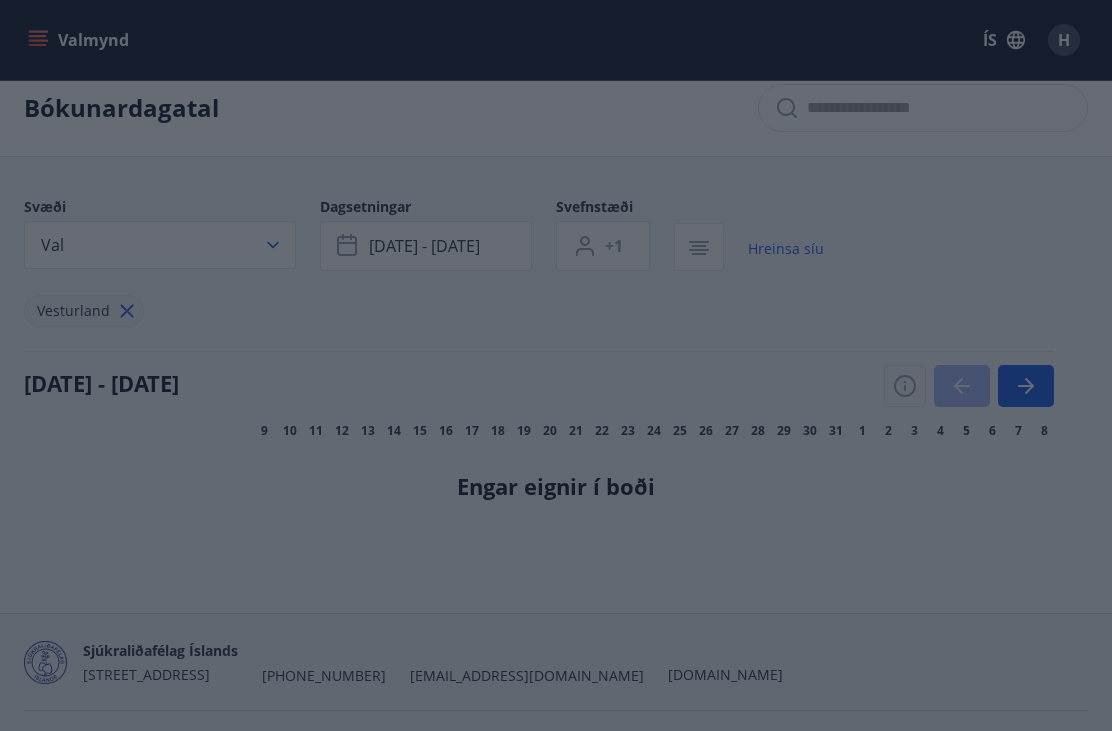 click on "Vista" at bounding box center (803, 541) 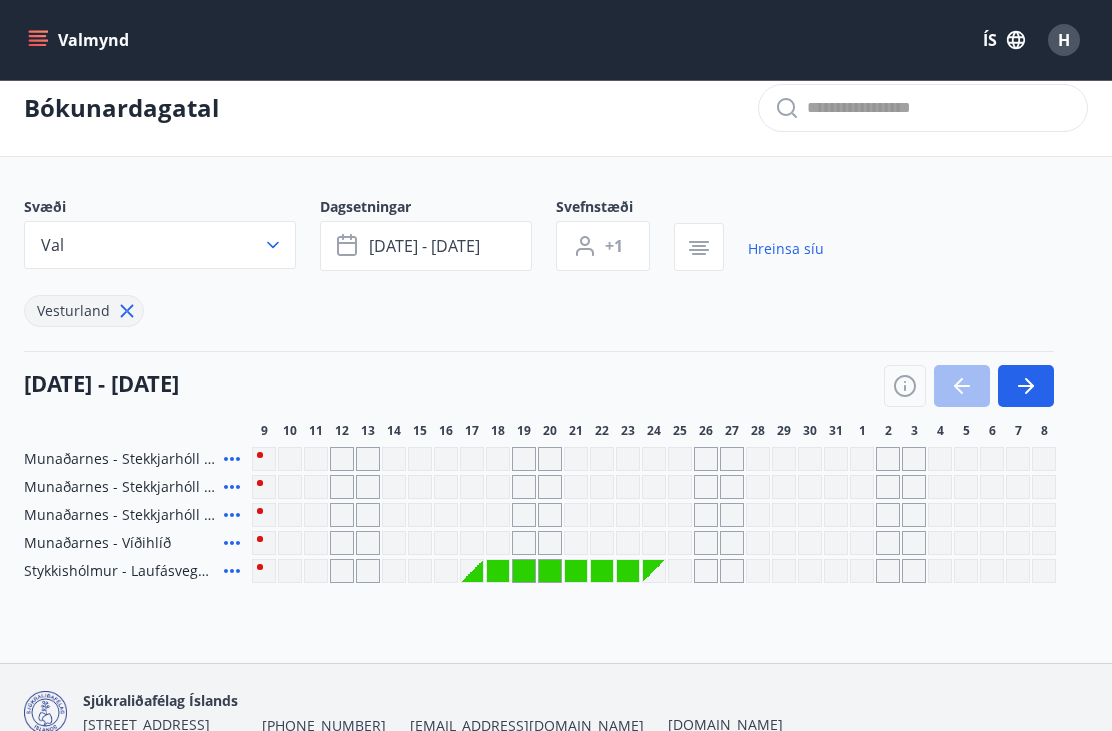click 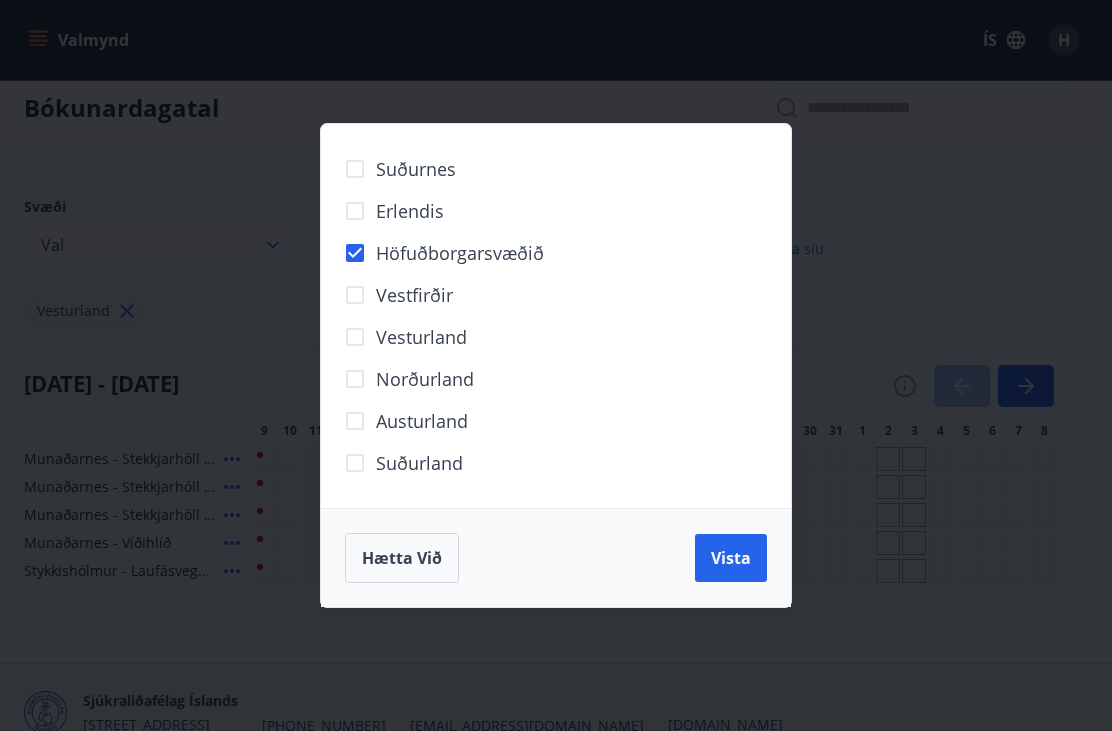 click on "Vista" at bounding box center [731, 558] 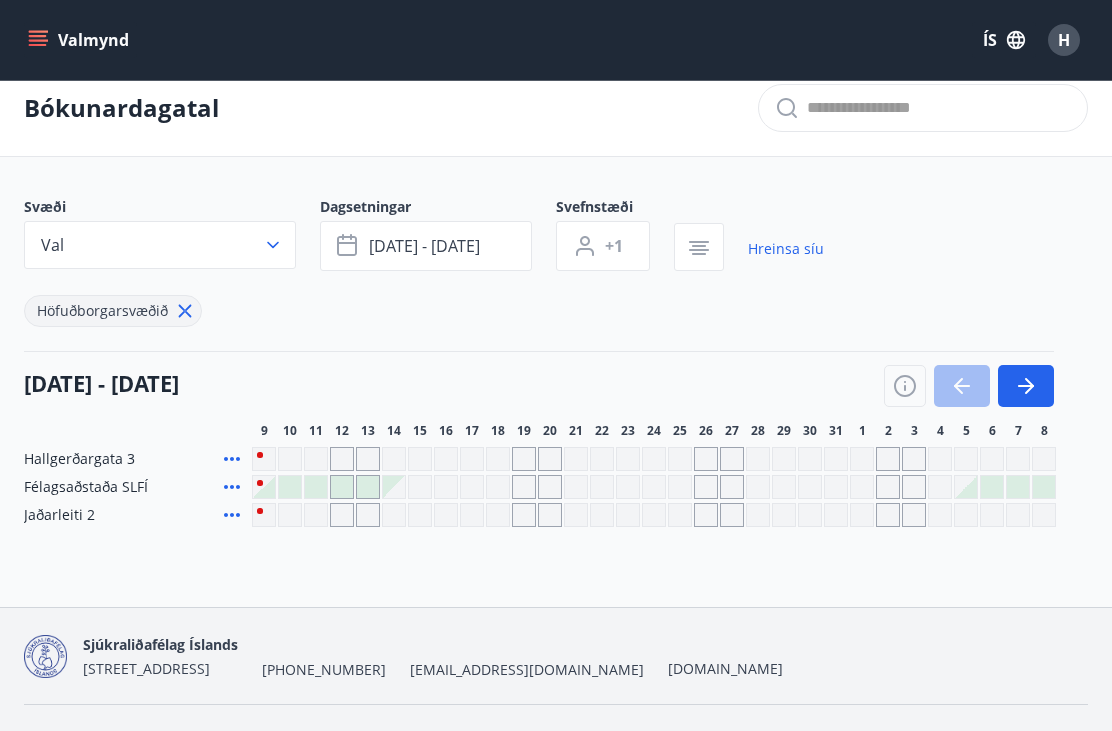 click on "[DATE] - [DATE]" at bounding box center (424, 246) 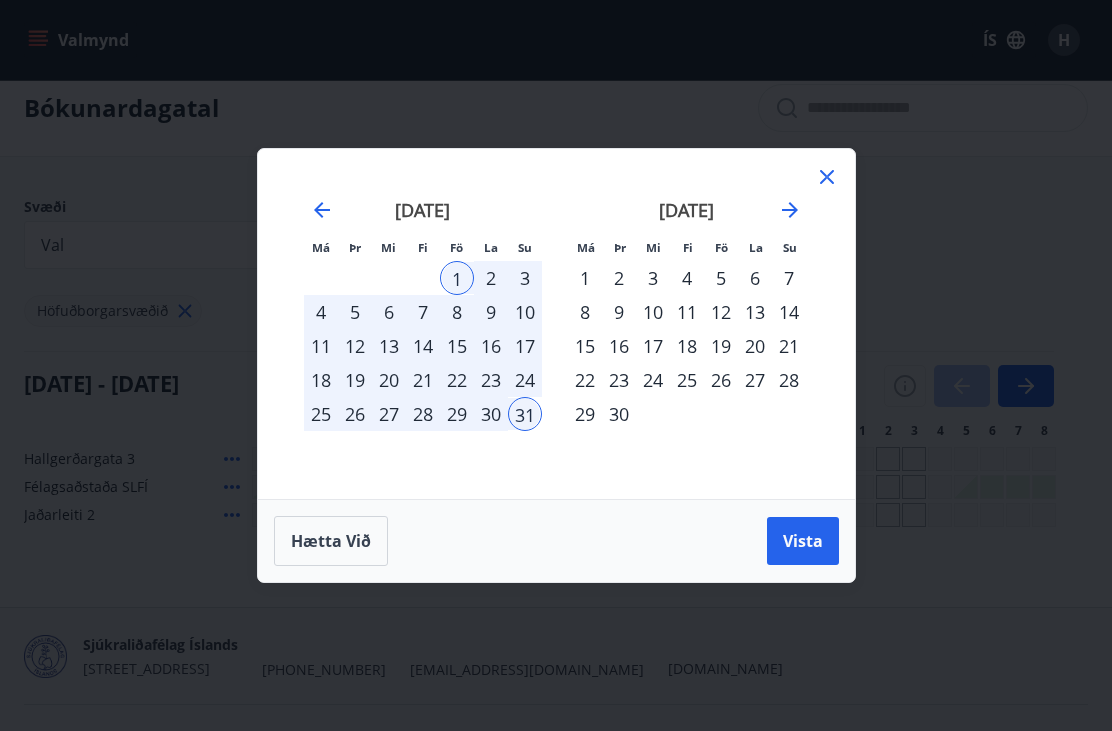 click 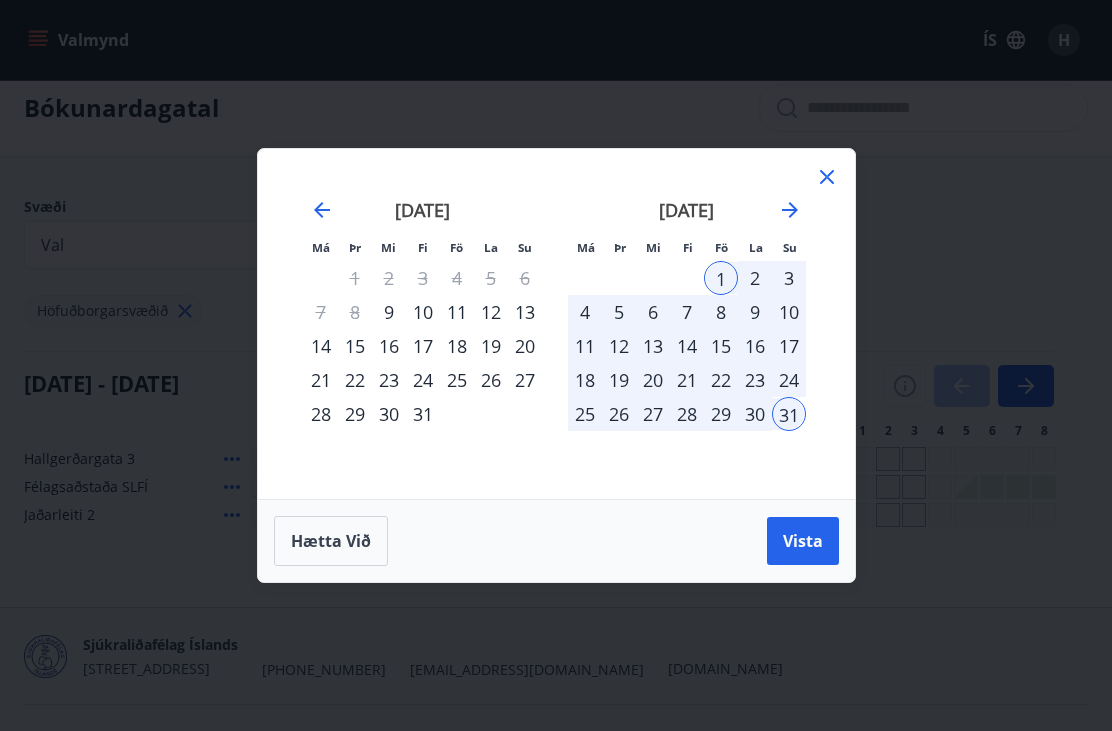 click on "9" at bounding box center [389, 312] 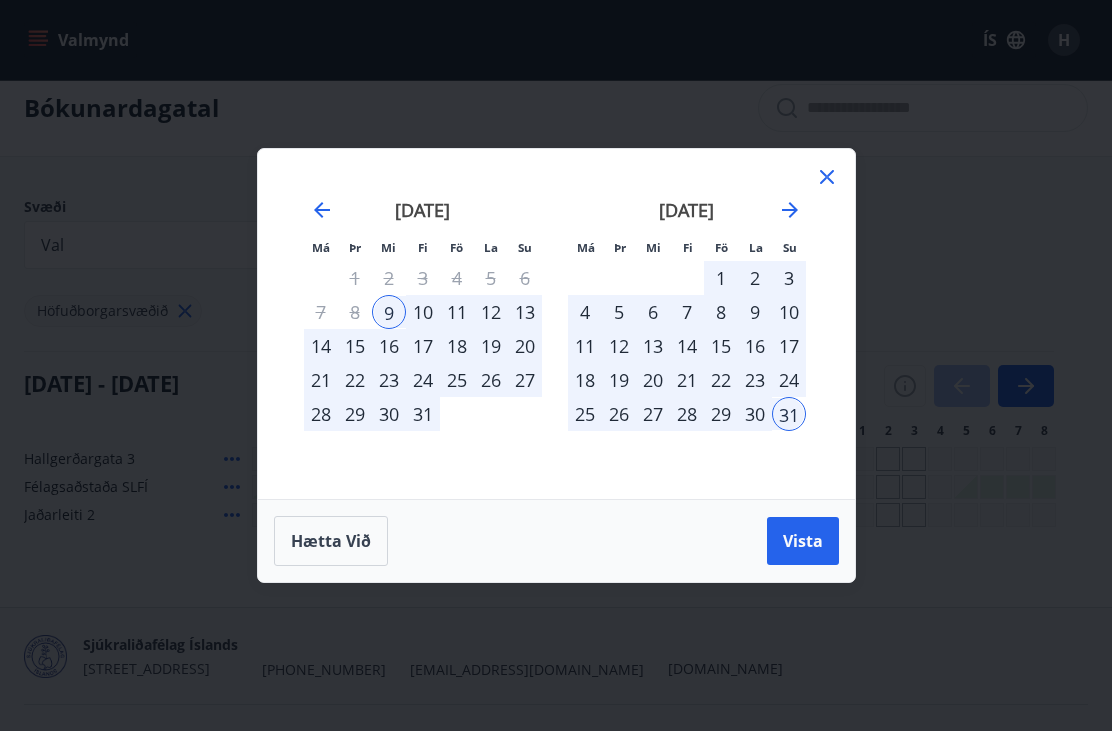 click on "Vista" at bounding box center (803, 541) 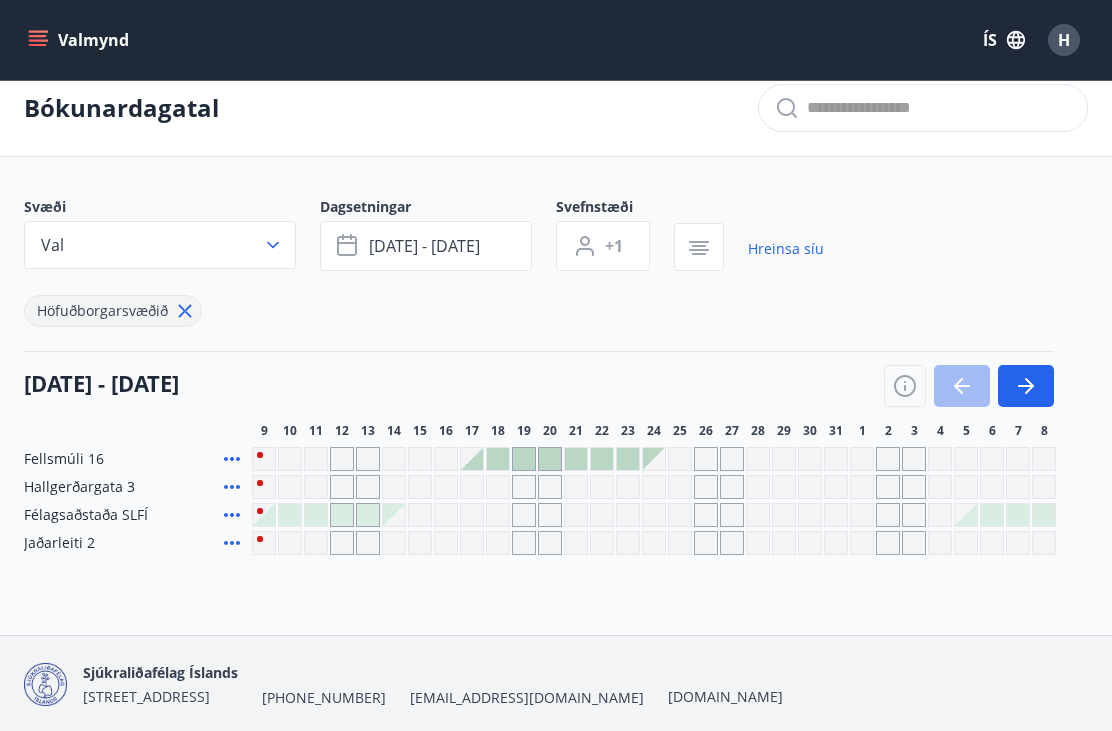 click on "Val" at bounding box center [160, 245] 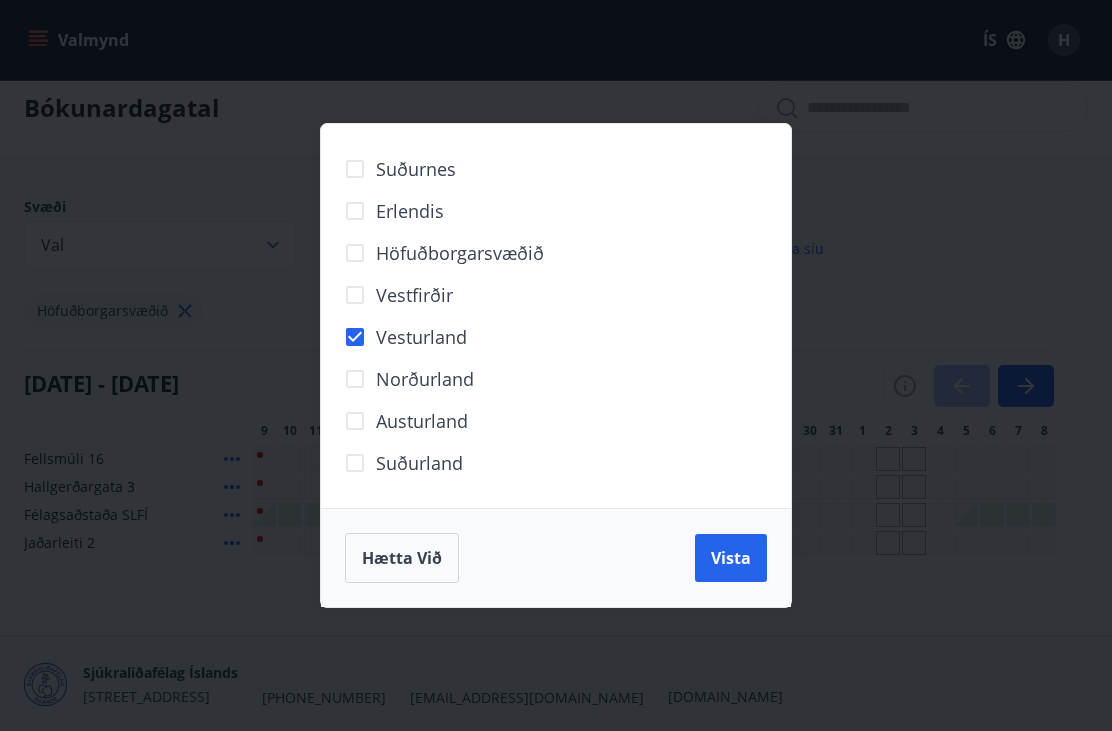 click on "Vista" at bounding box center (731, 558) 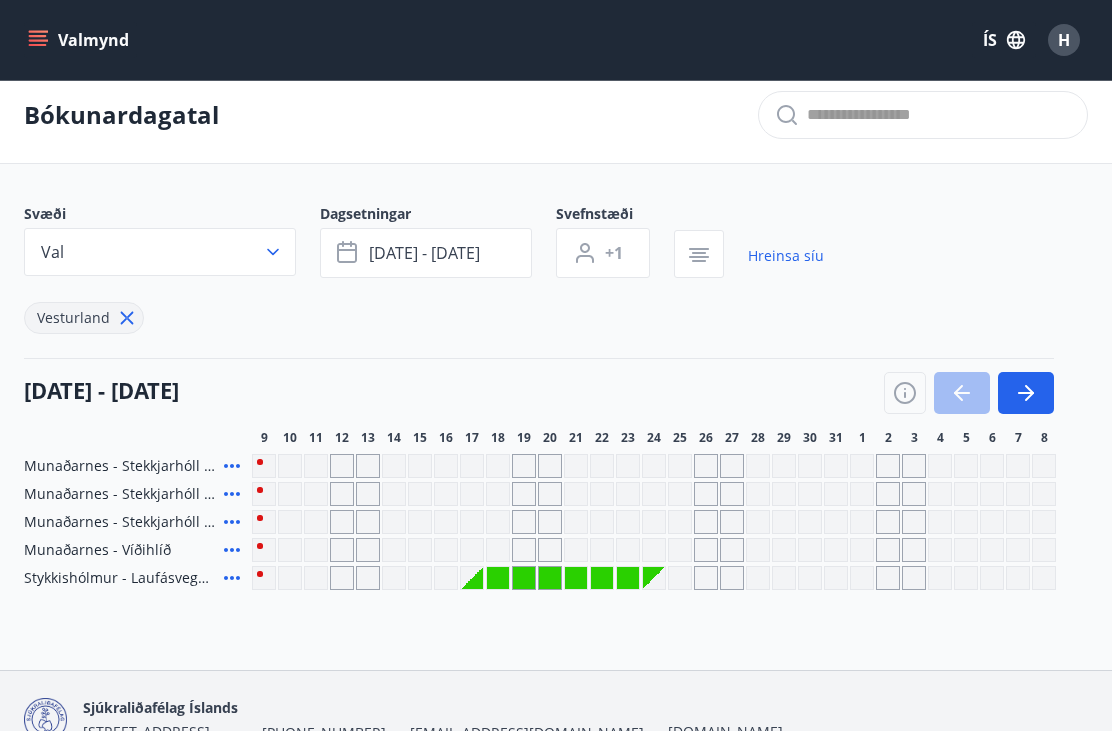 scroll, scrollTop: 0, scrollLeft: 0, axis: both 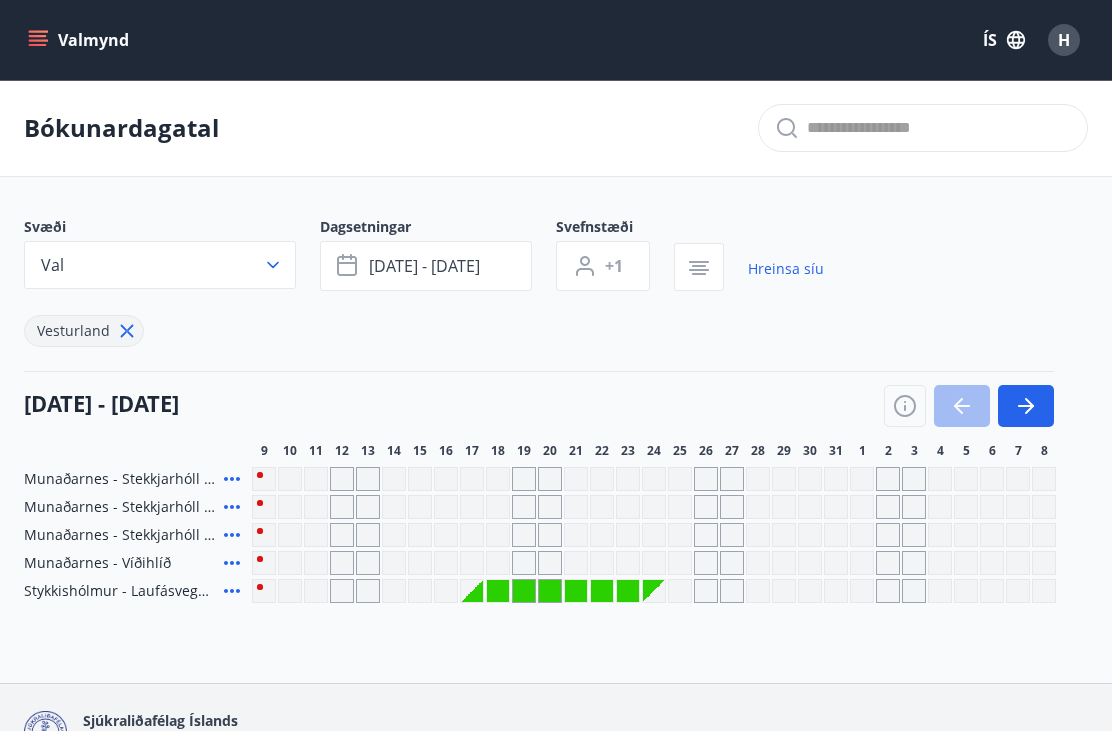 click 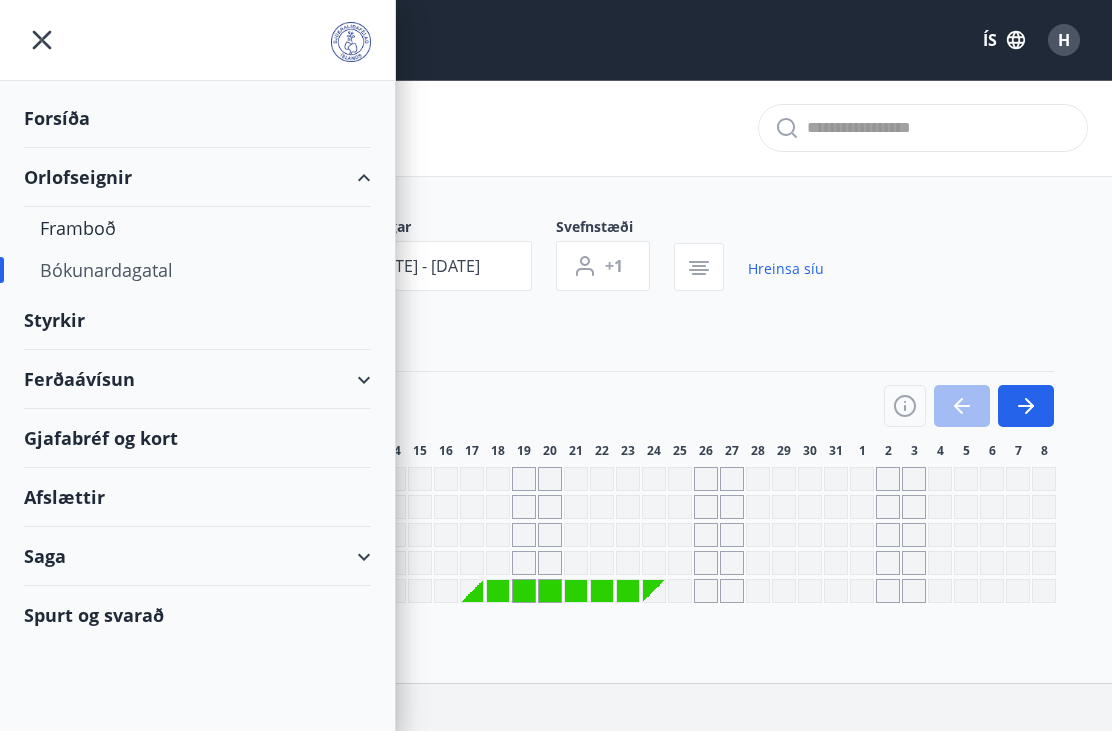 click on "Framboð" at bounding box center [197, 228] 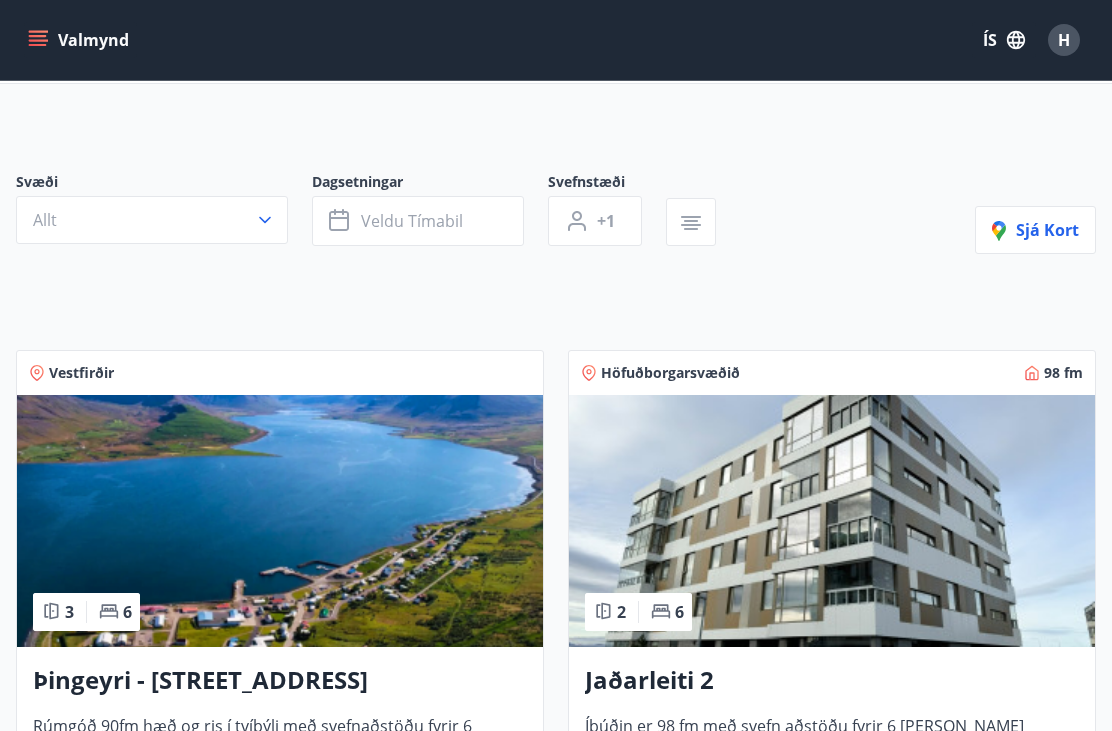 scroll, scrollTop: 90, scrollLeft: 0, axis: vertical 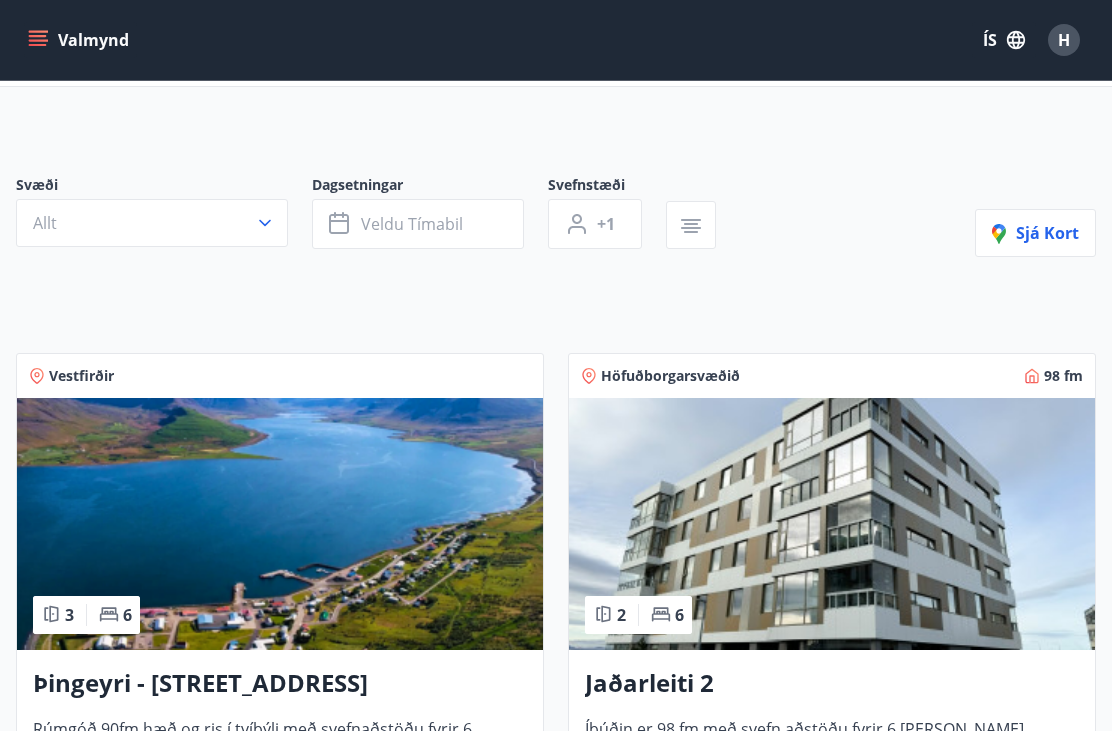 click 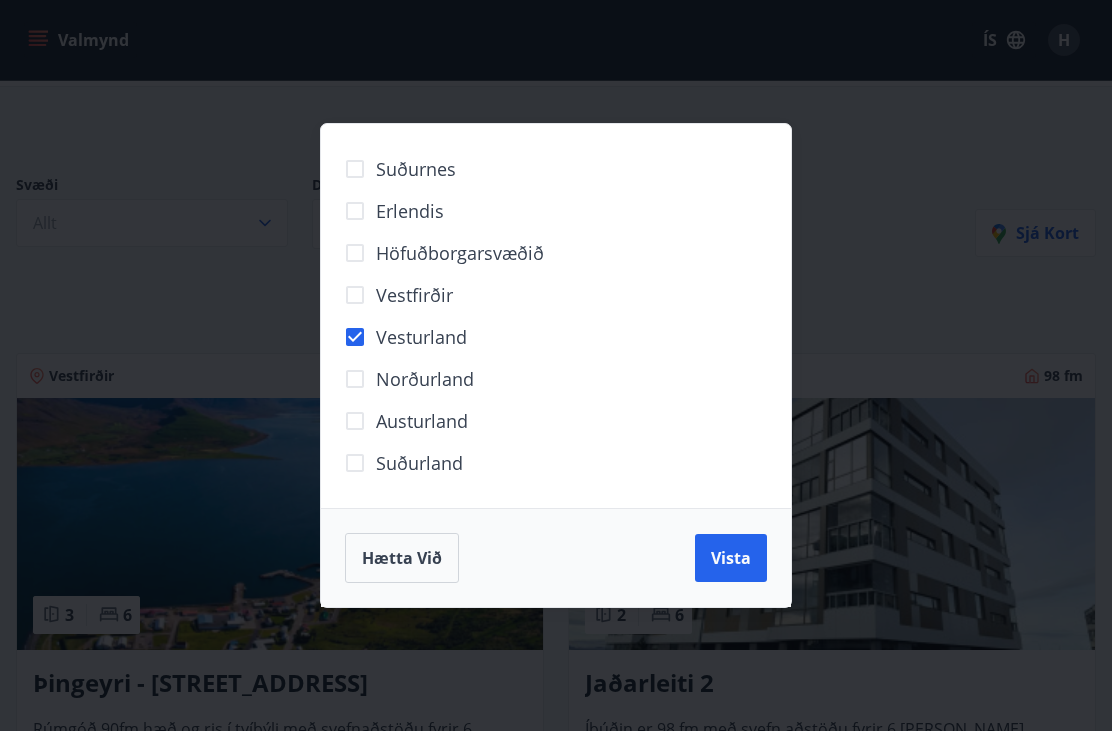 click on "Vista" at bounding box center (731, 558) 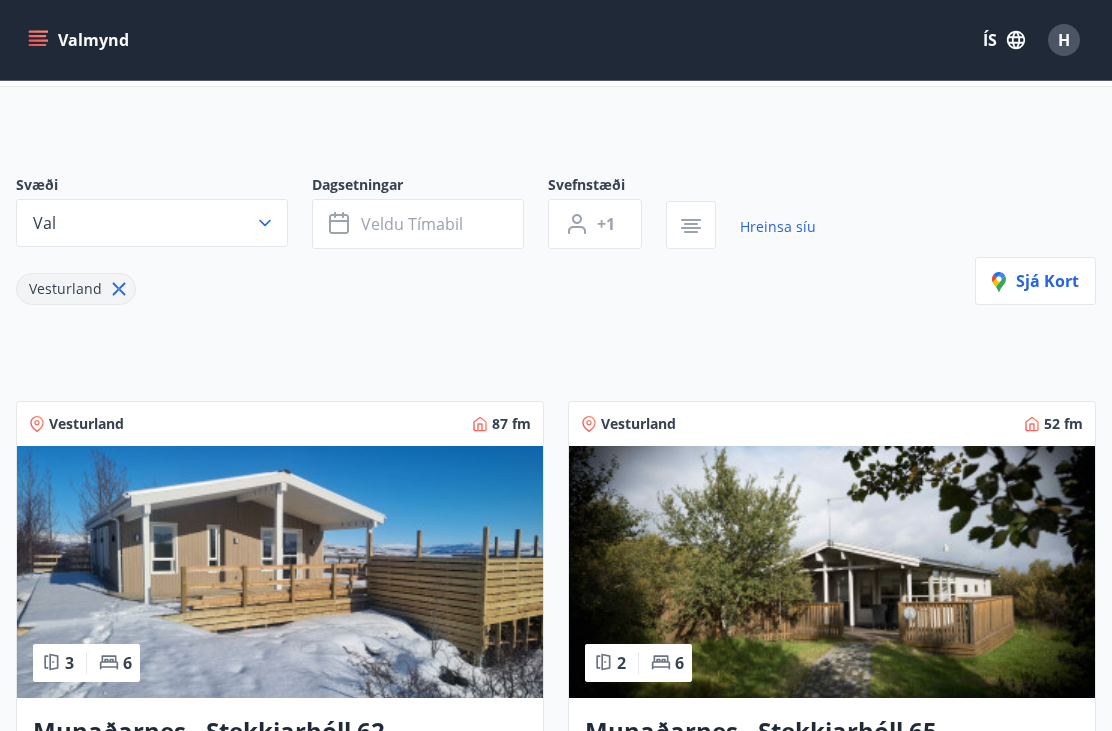 click on "Veldu tímabil" at bounding box center (418, 224) 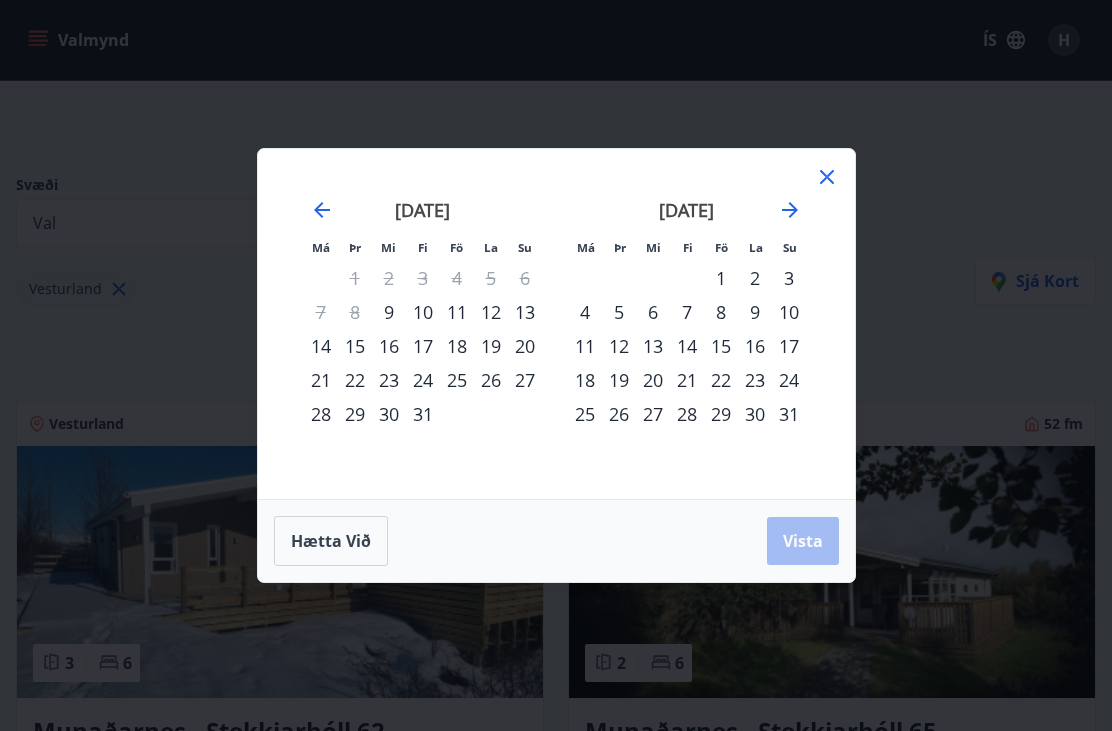 click on "10" at bounding box center (423, 312) 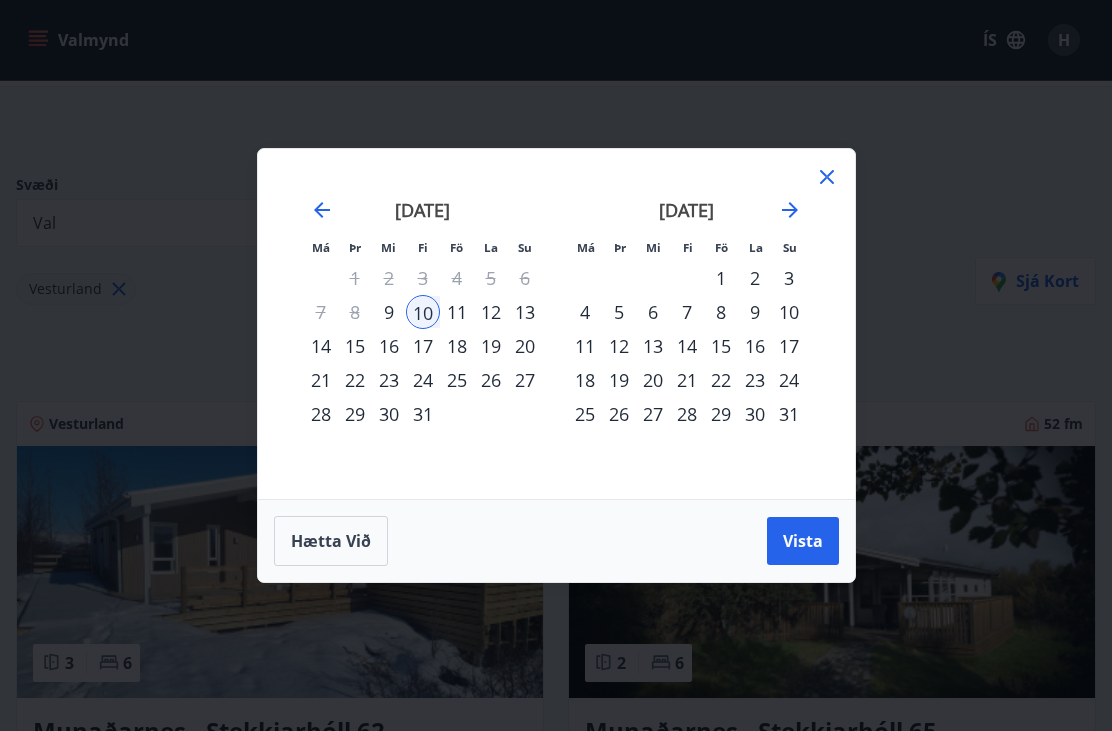 click on "31" at bounding box center [423, 414] 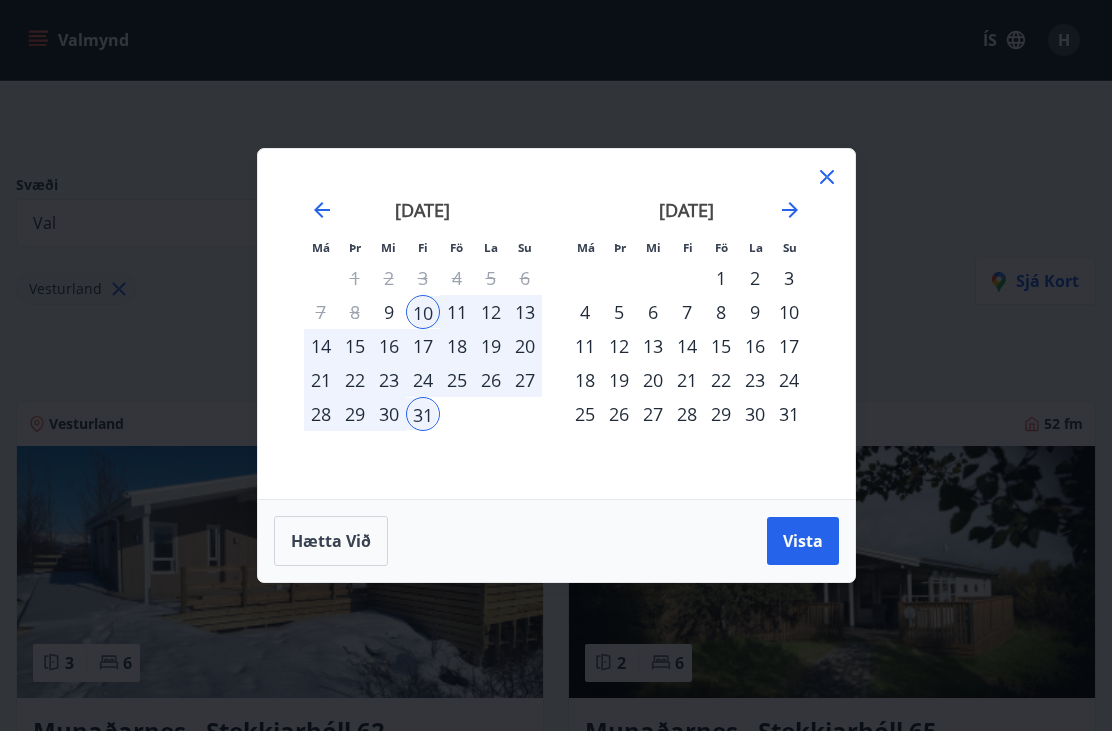 click on "Vista" at bounding box center (803, 541) 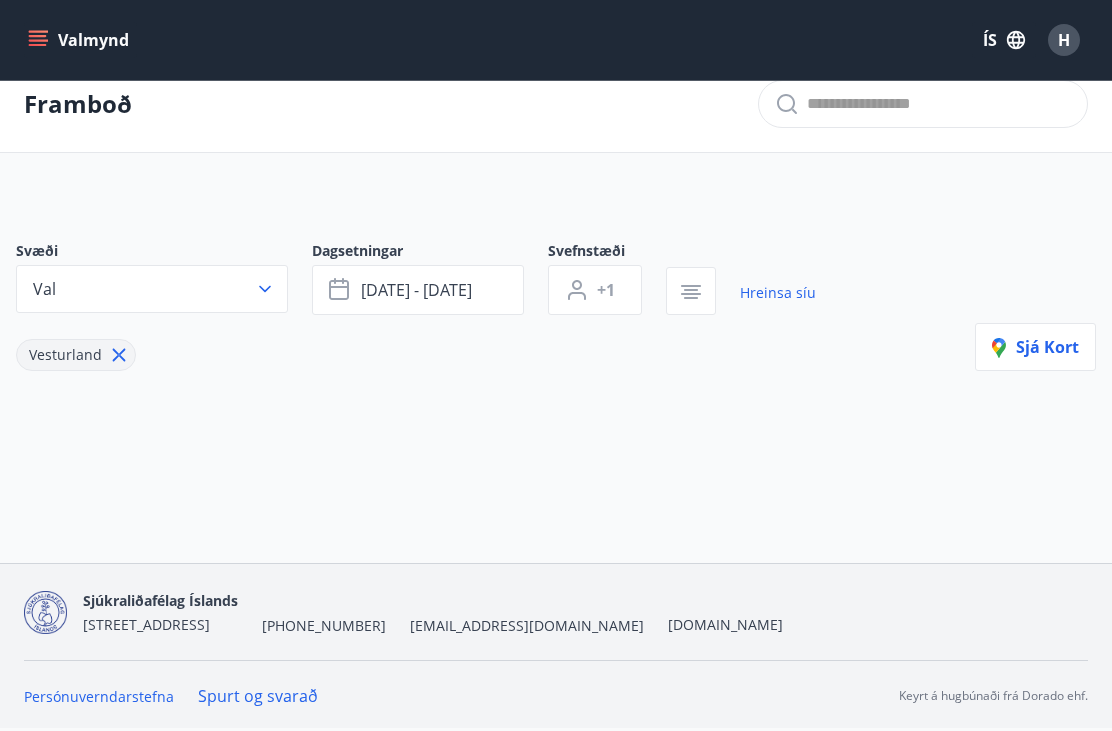 scroll, scrollTop: 67, scrollLeft: 0, axis: vertical 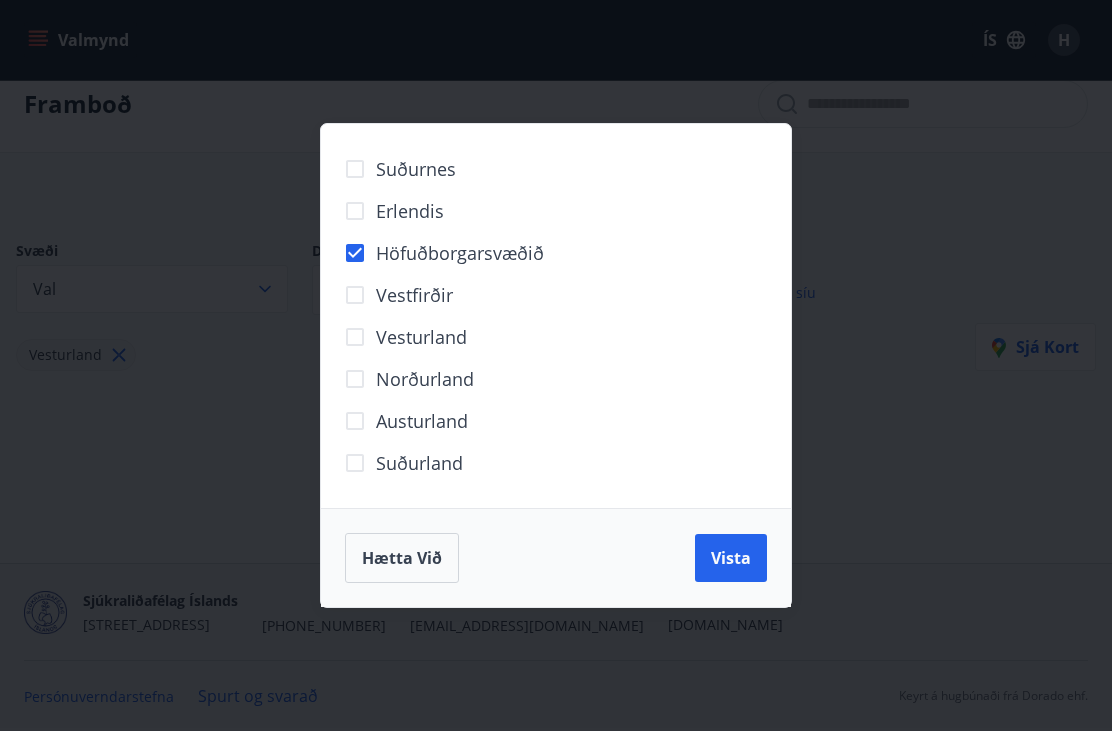 click on "Vista" at bounding box center [731, 558] 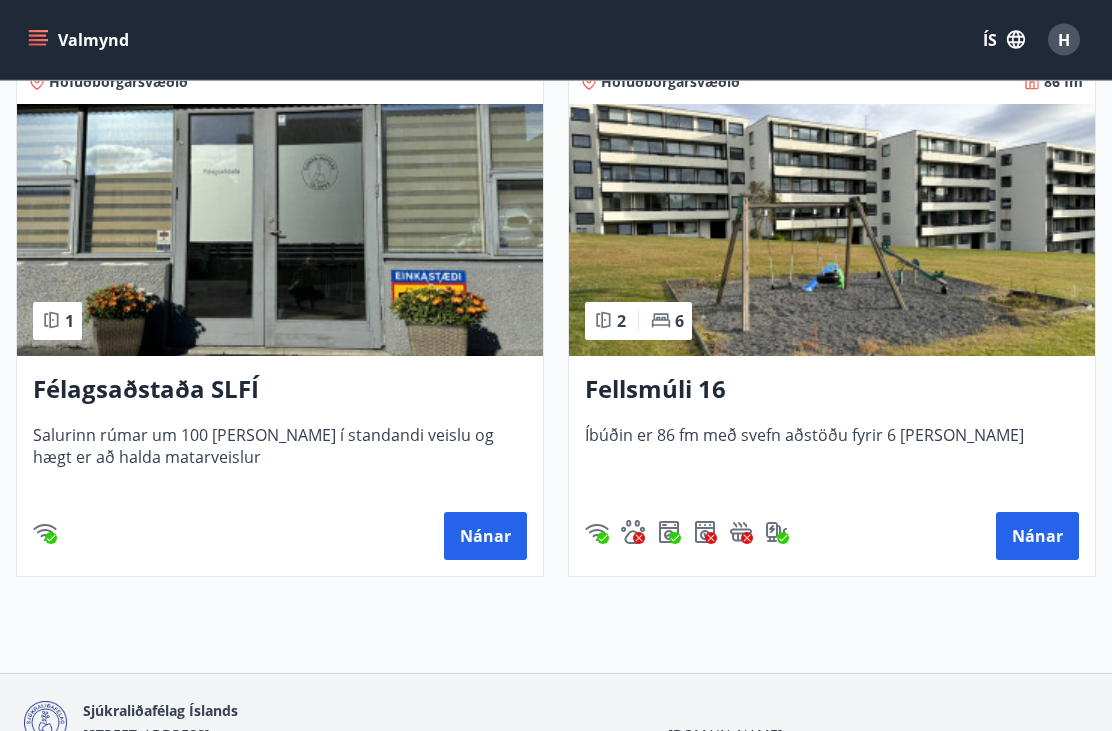 click on "Nánar" at bounding box center [1037, 537] 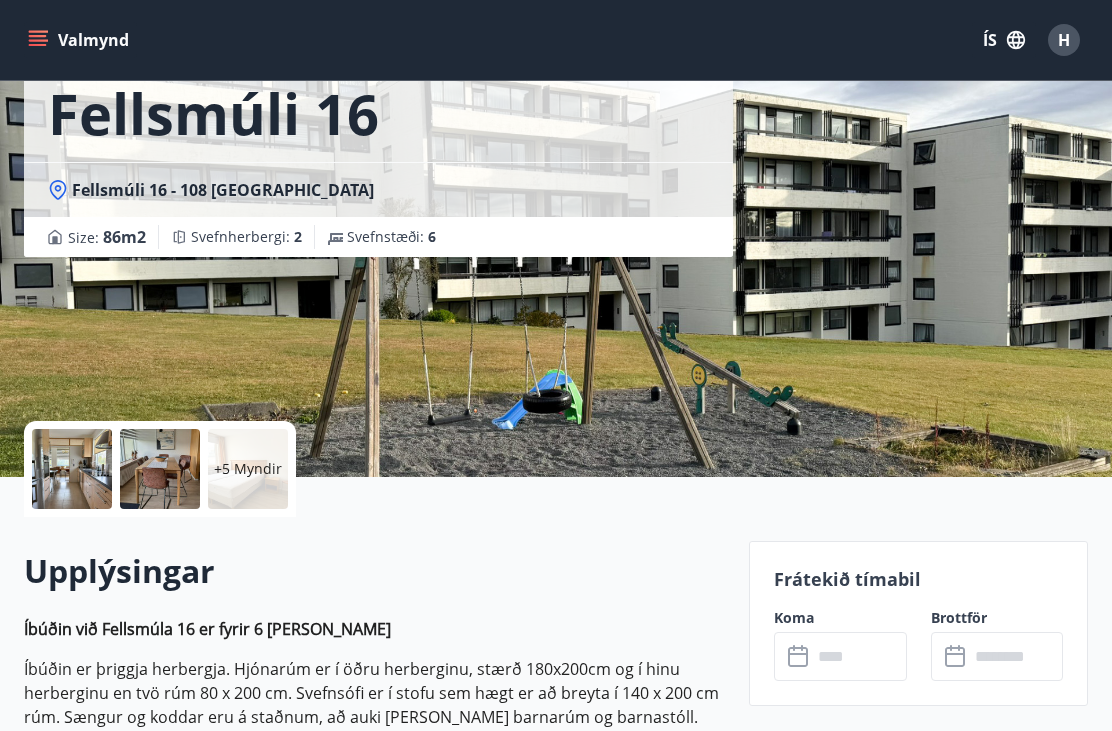 scroll, scrollTop: 0, scrollLeft: 0, axis: both 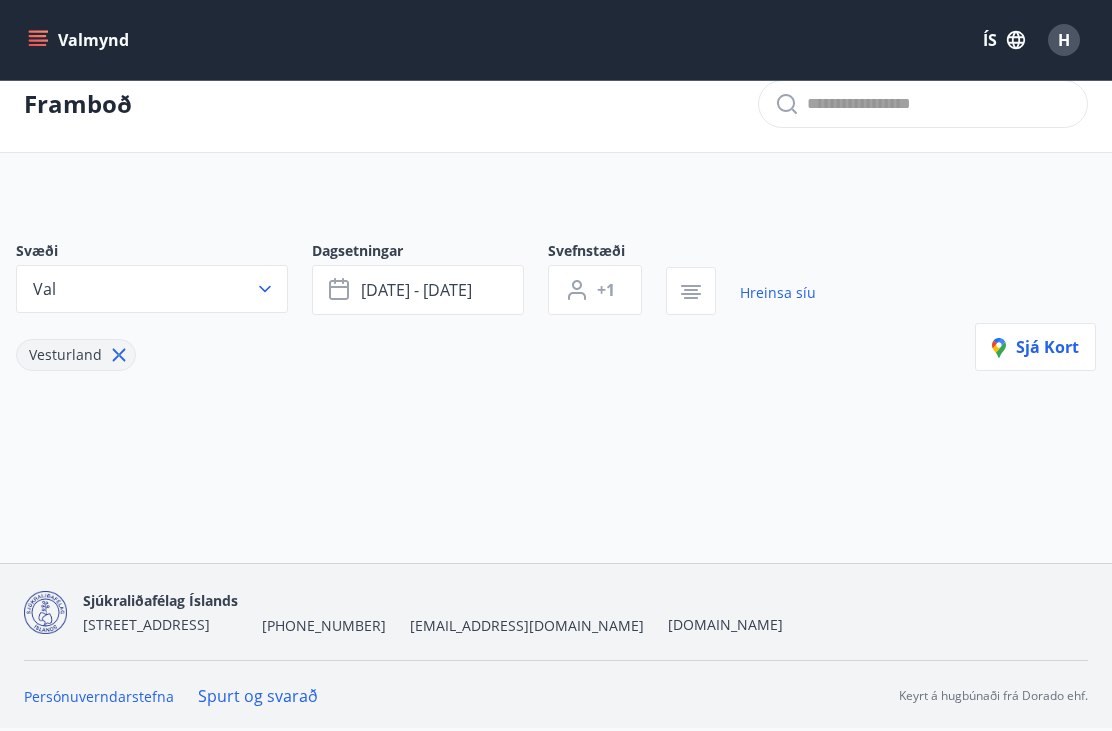 click 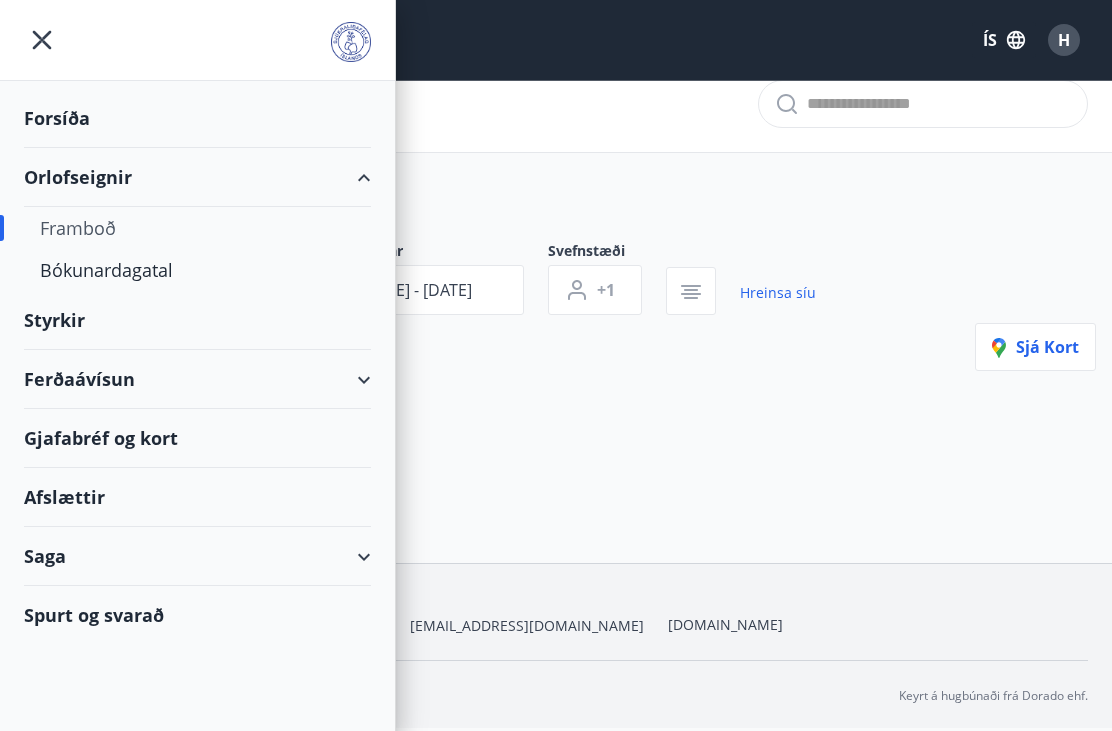 click on "Forsíða" at bounding box center [197, 118] 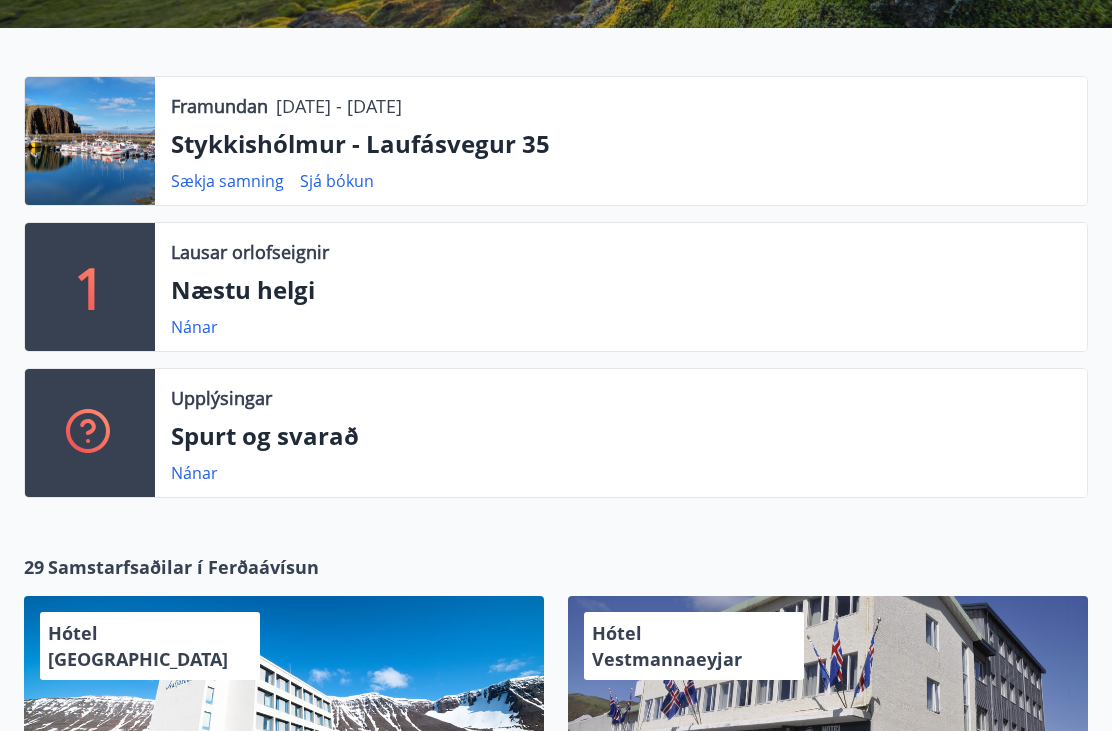 scroll, scrollTop: 396, scrollLeft: 0, axis: vertical 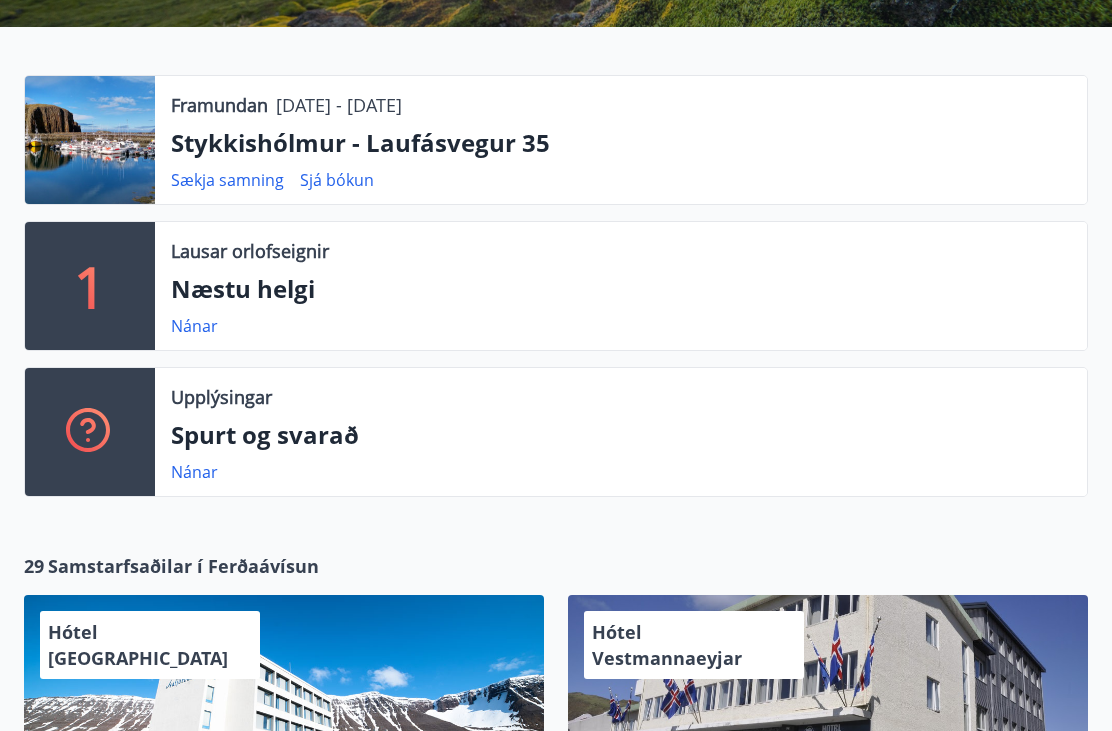 click on "Næstu helgi" at bounding box center [621, 289] 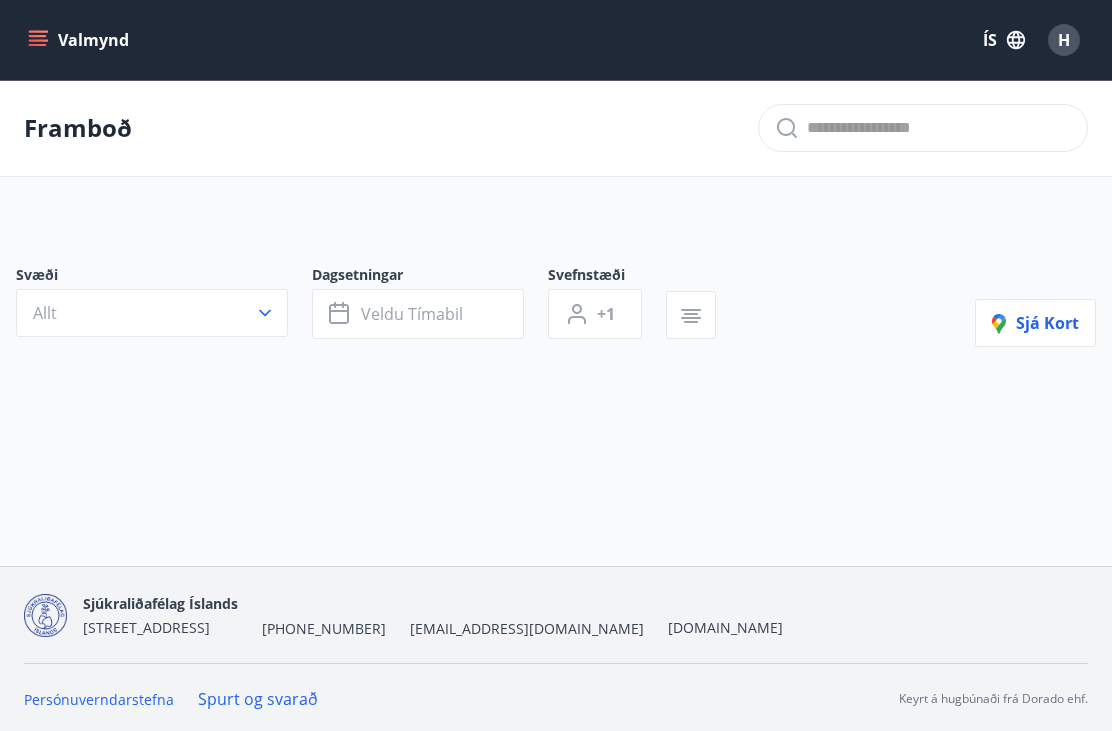 type on "*" 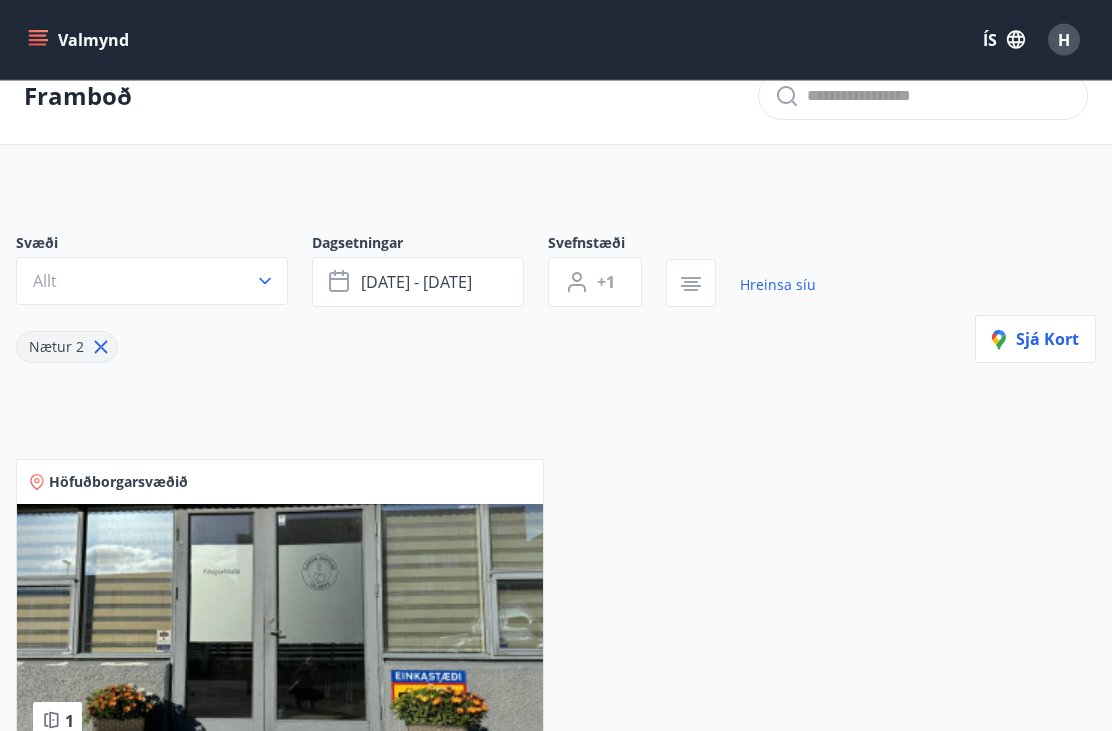 scroll, scrollTop: 0, scrollLeft: 0, axis: both 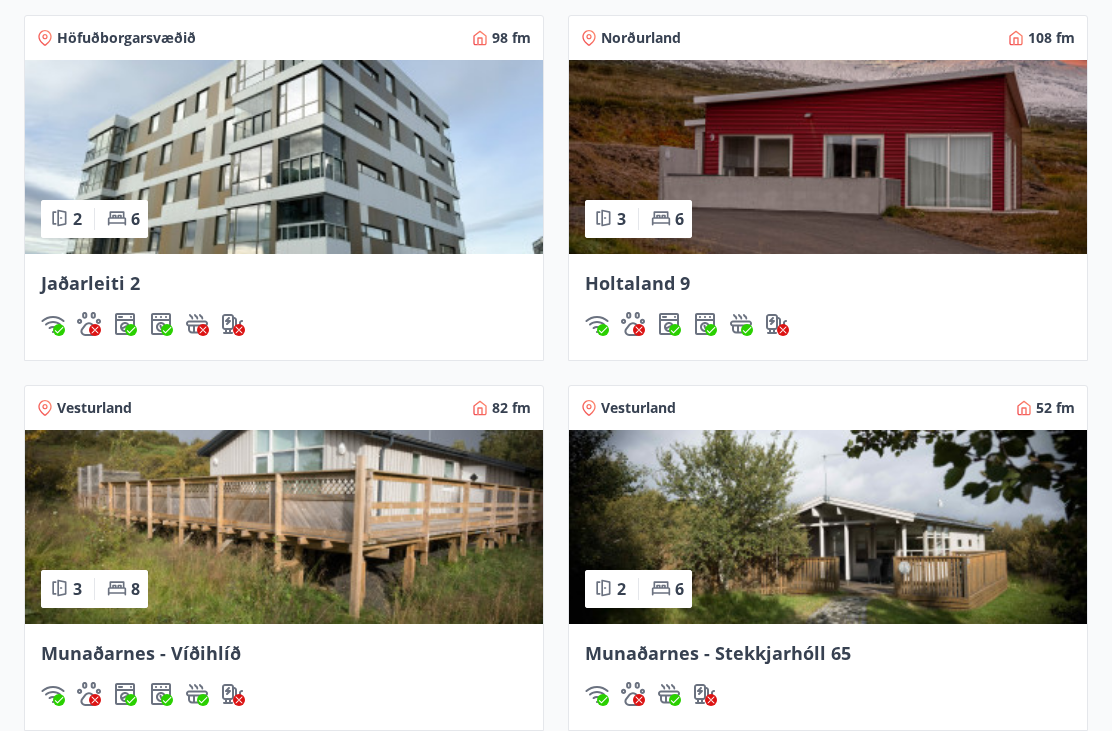 click at bounding box center (828, 158) 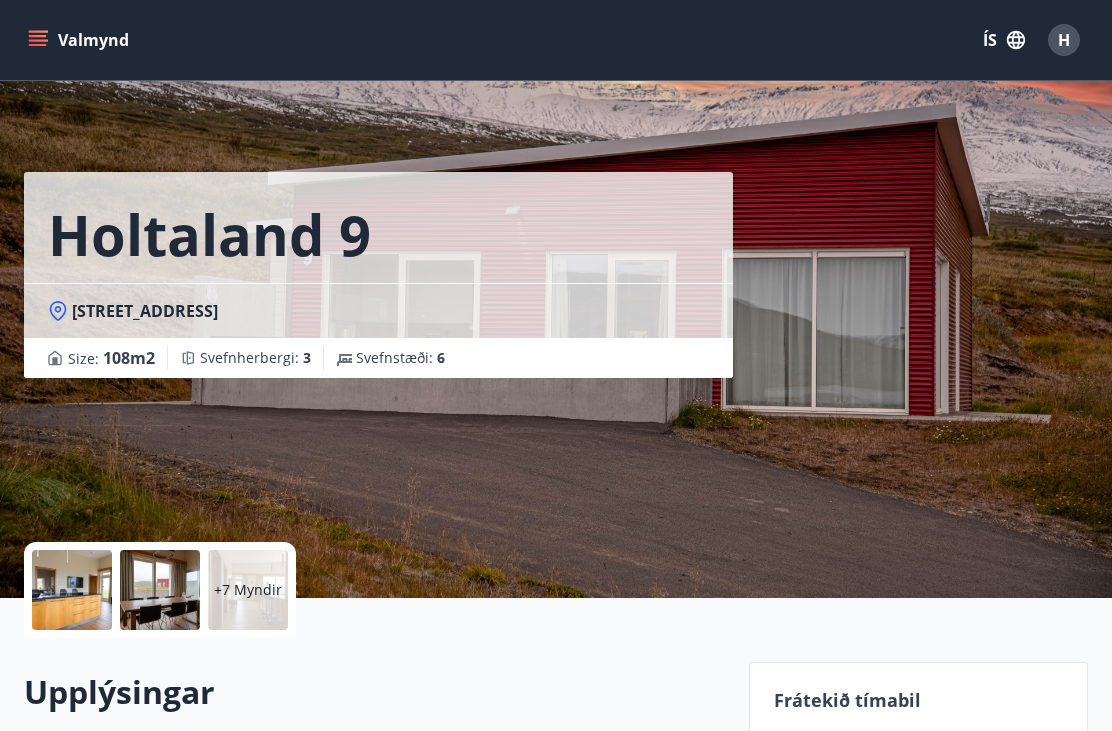 scroll, scrollTop: 1, scrollLeft: 0, axis: vertical 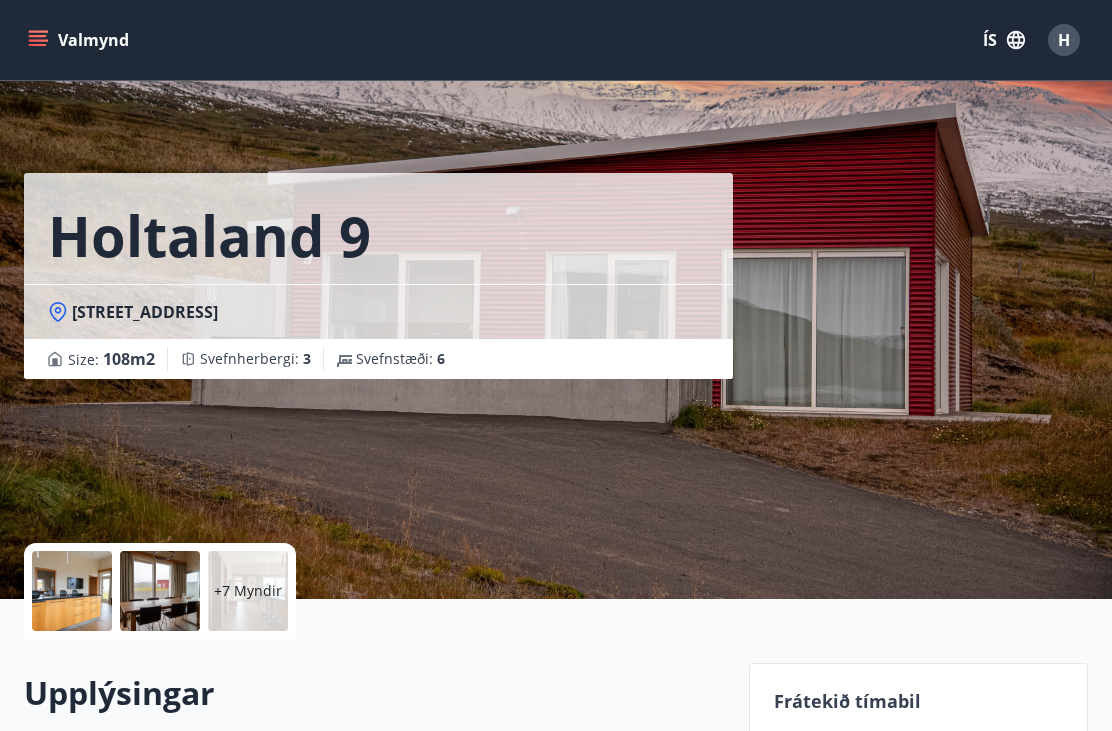 click at bounding box center [72, 591] 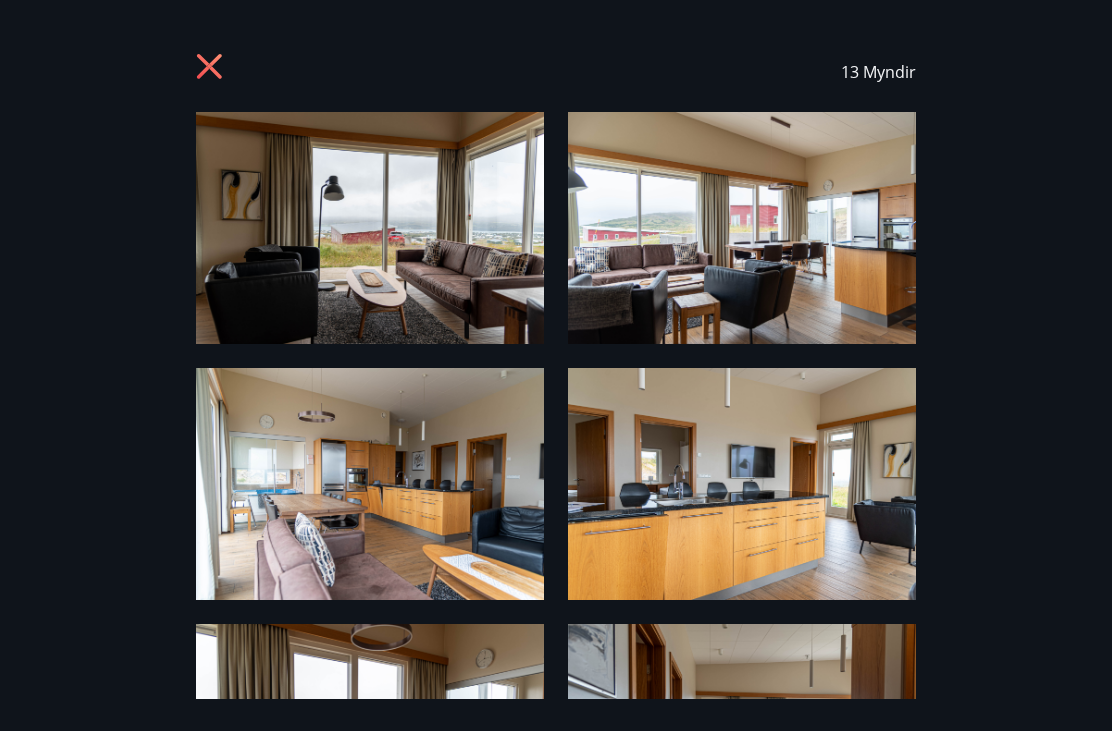 click at bounding box center (742, 228) 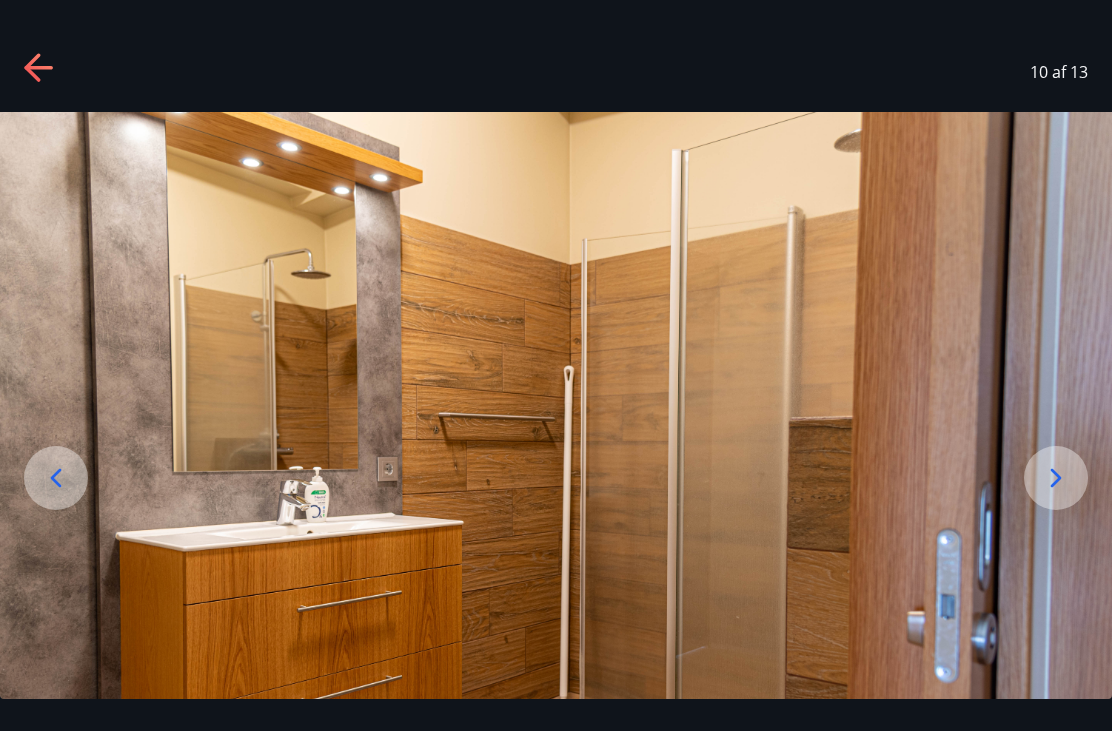 scroll, scrollTop: 0, scrollLeft: 0, axis: both 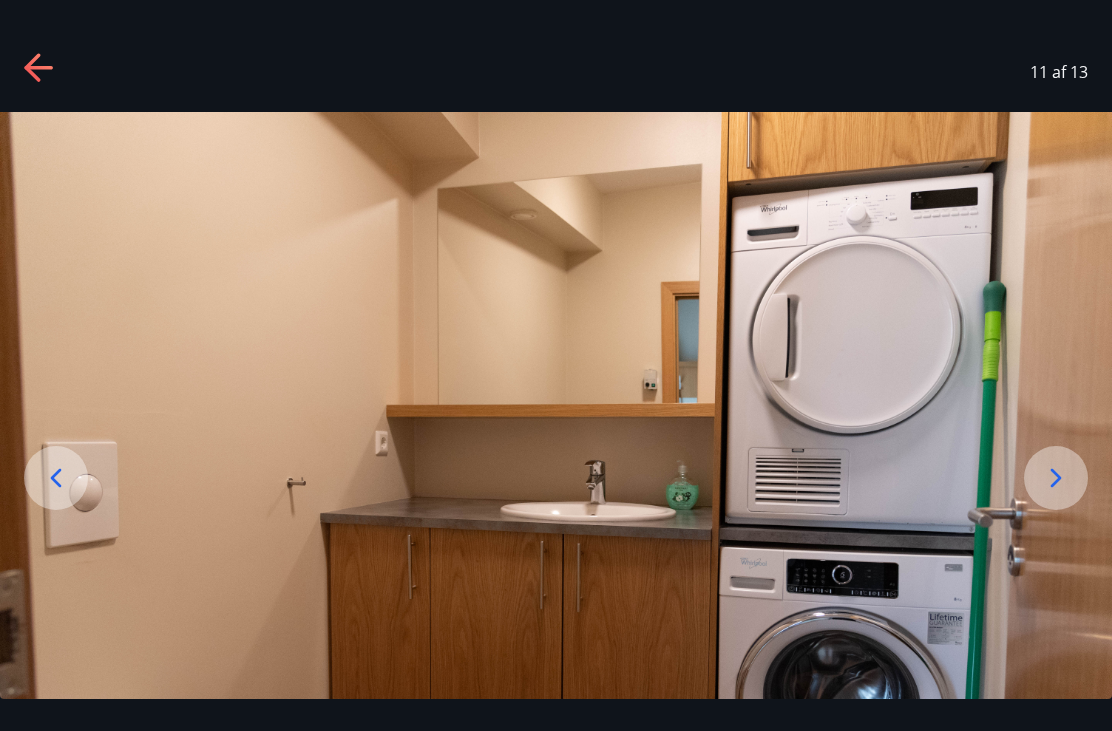 click 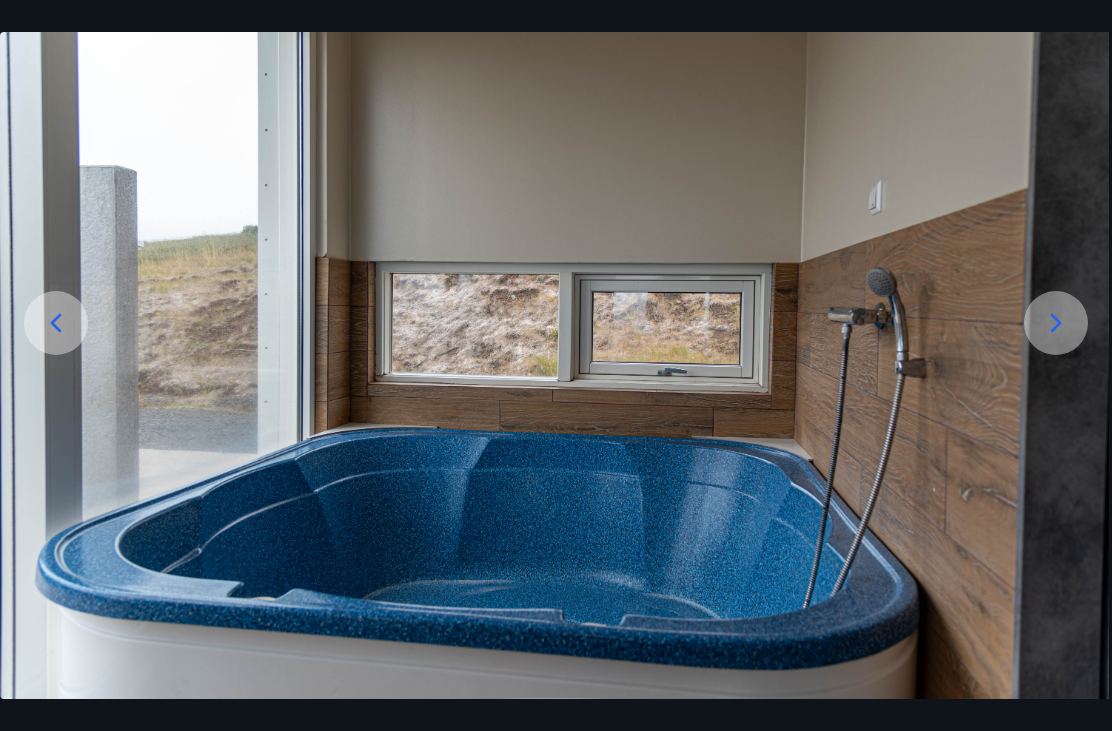 scroll, scrollTop: 155, scrollLeft: 0, axis: vertical 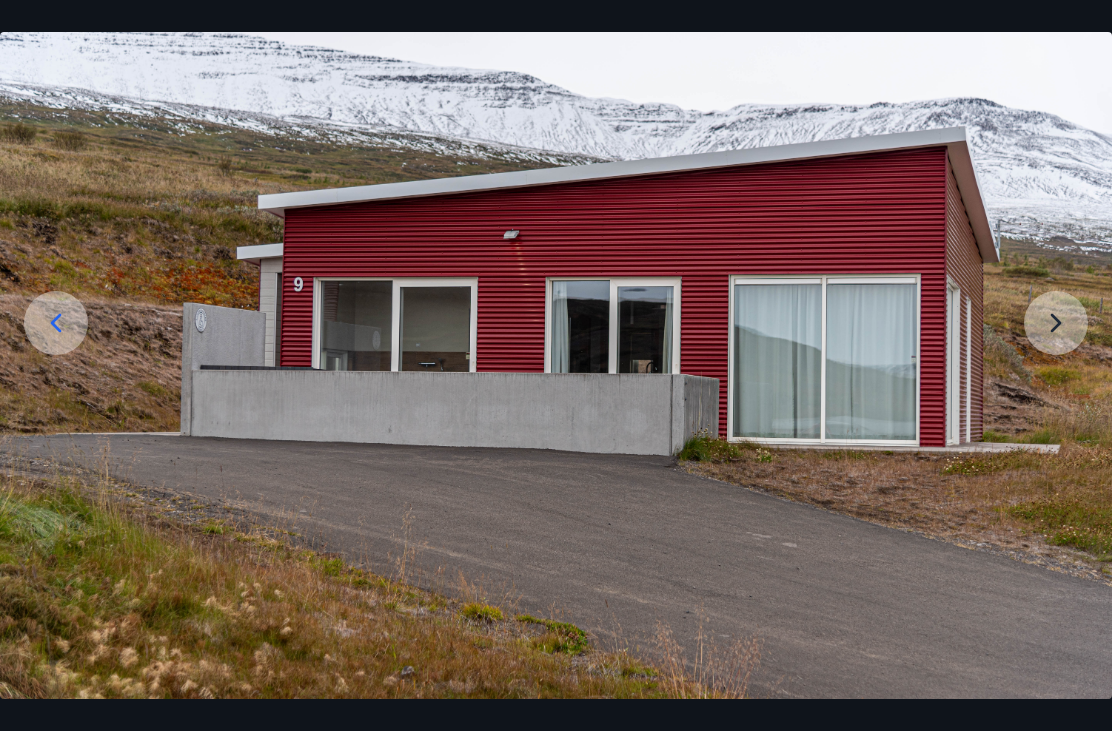 click at bounding box center [556, 328] 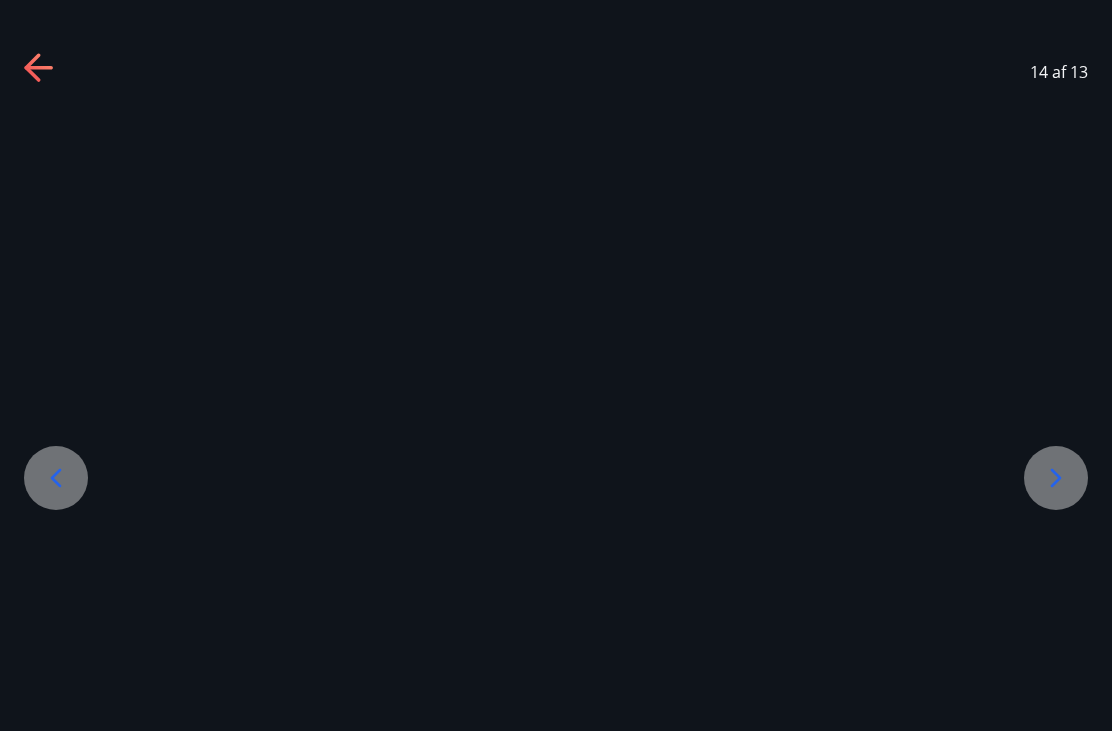 scroll, scrollTop: -32, scrollLeft: 0, axis: vertical 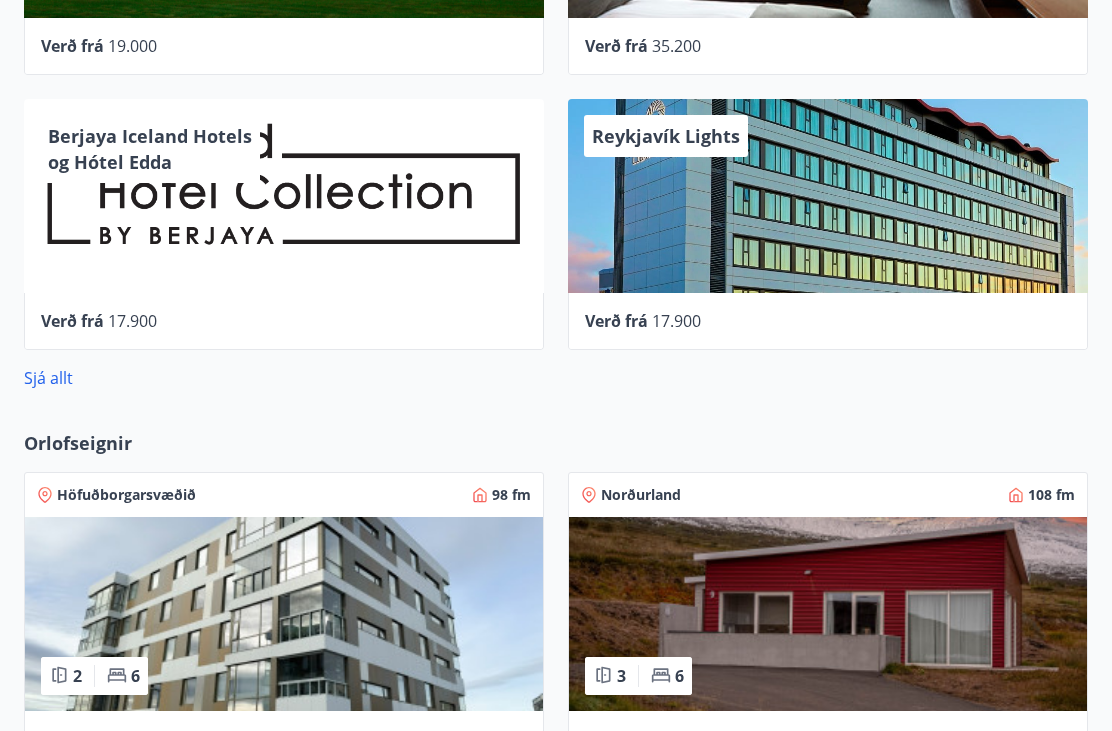 click on "Sjá allt" at bounding box center (48, 378) 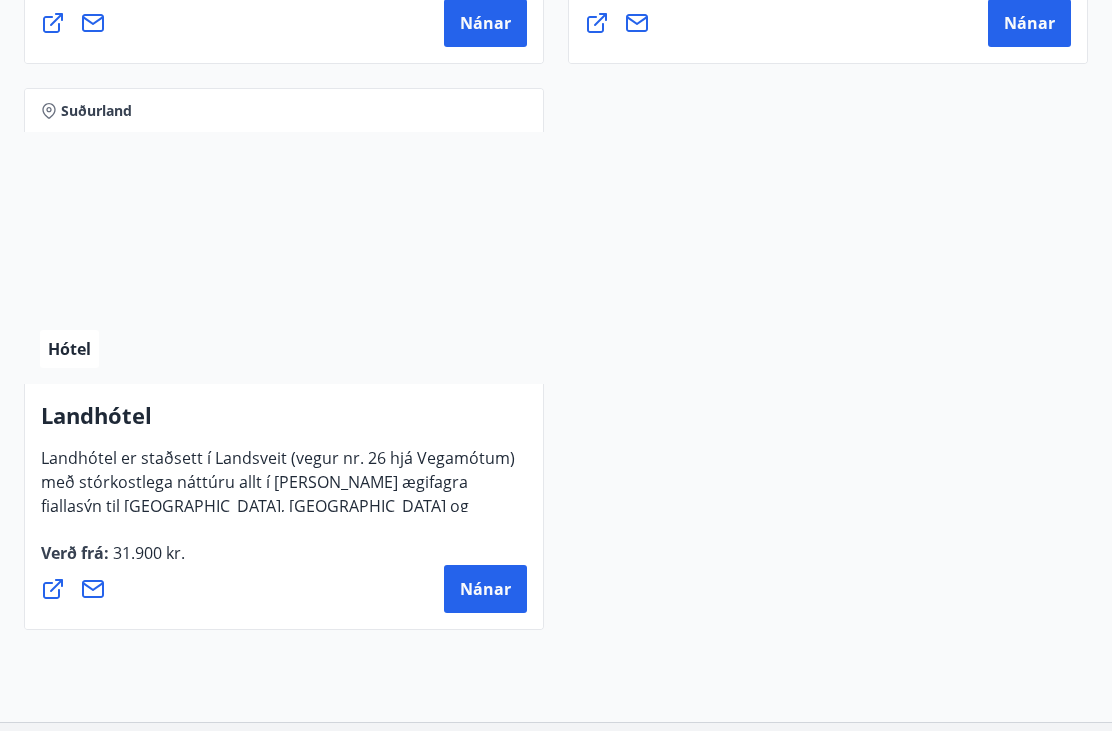 scroll, scrollTop: 8207, scrollLeft: 0, axis: vertical 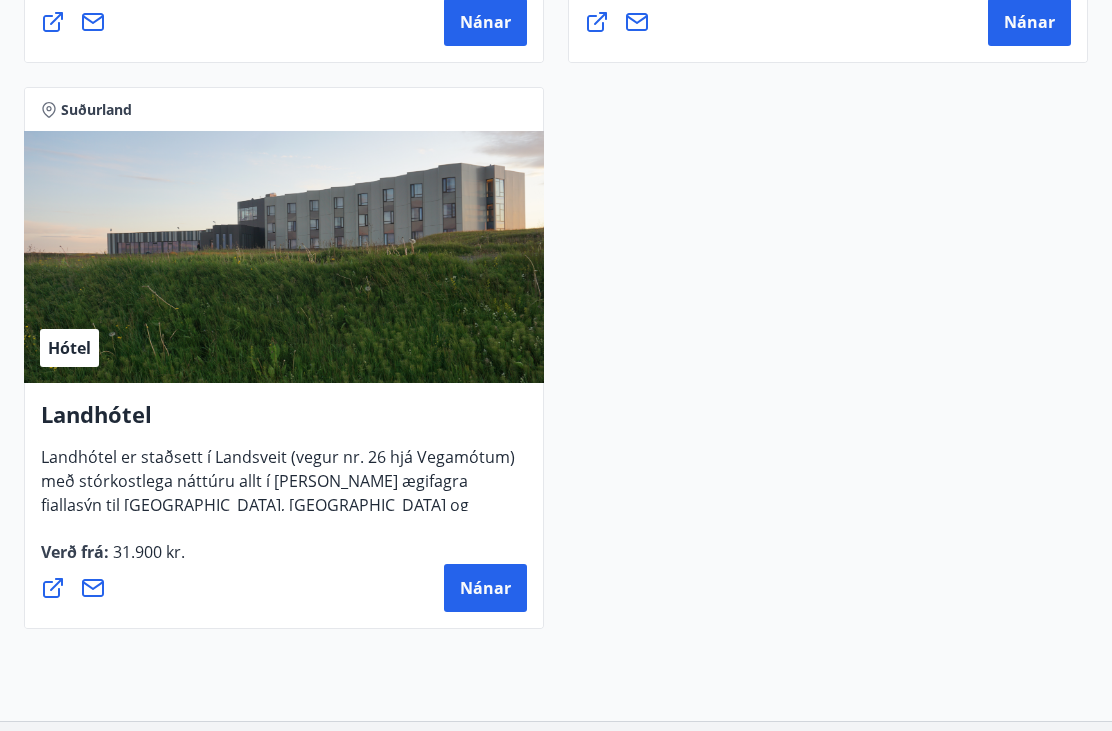 click on "Landhótel Landhótel er staðsett í Landsveit (vegur nr. 26 hjá Vegamótum) með stórkostlega náttúru allt í kring og ægifagra fjallasýn til Heklu, Tindfjalla og Eyjafjallajökuls. Verð frá : 31.900 kr. Nánar" at bounding box center (284, 506) 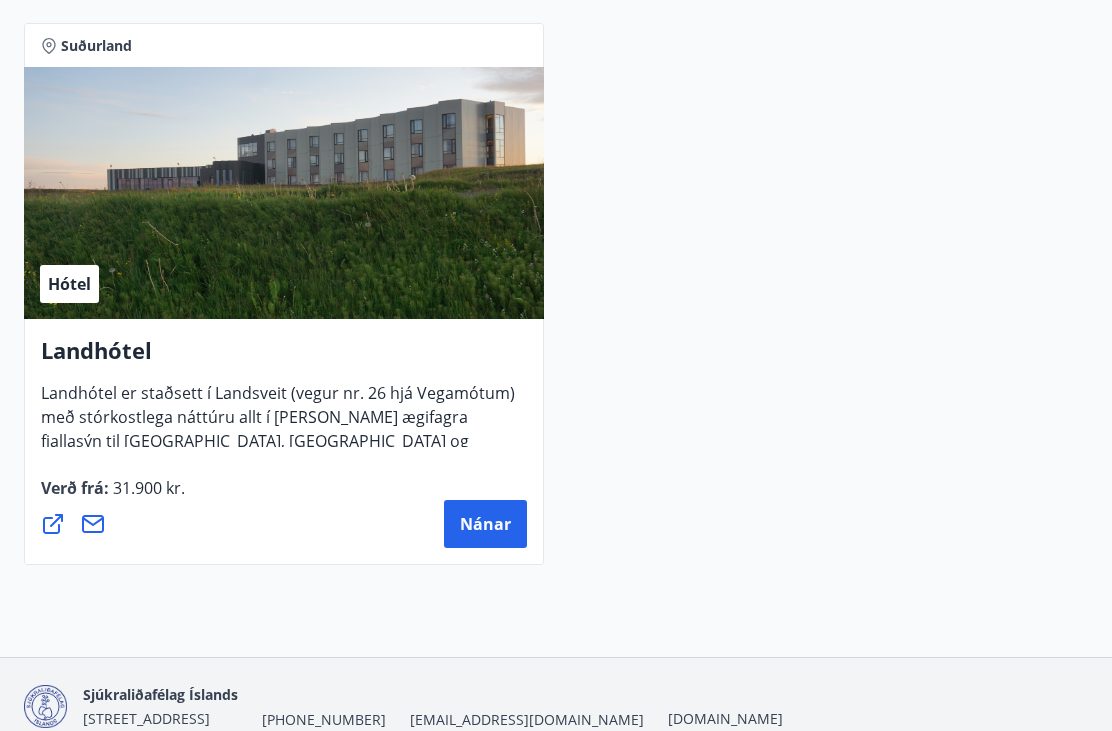 click on "Nánar" at bounding box center (485, 525) 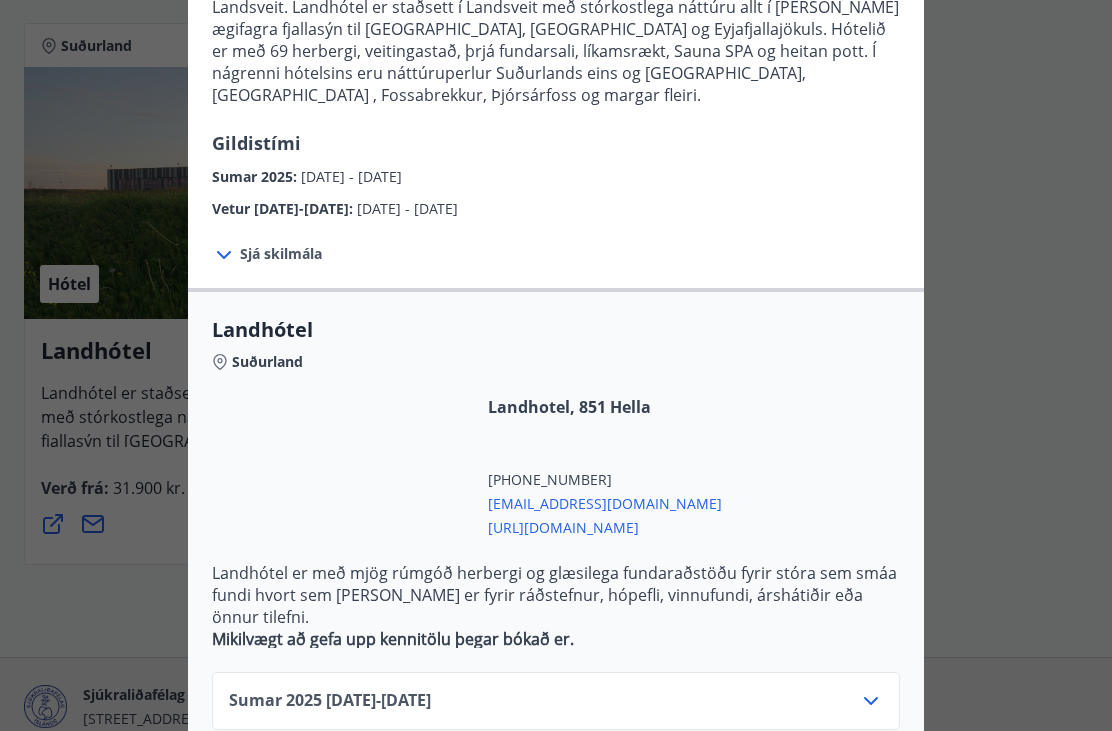 scroll, scrollTop: 243, scrollLeft: 0, axis: vertical 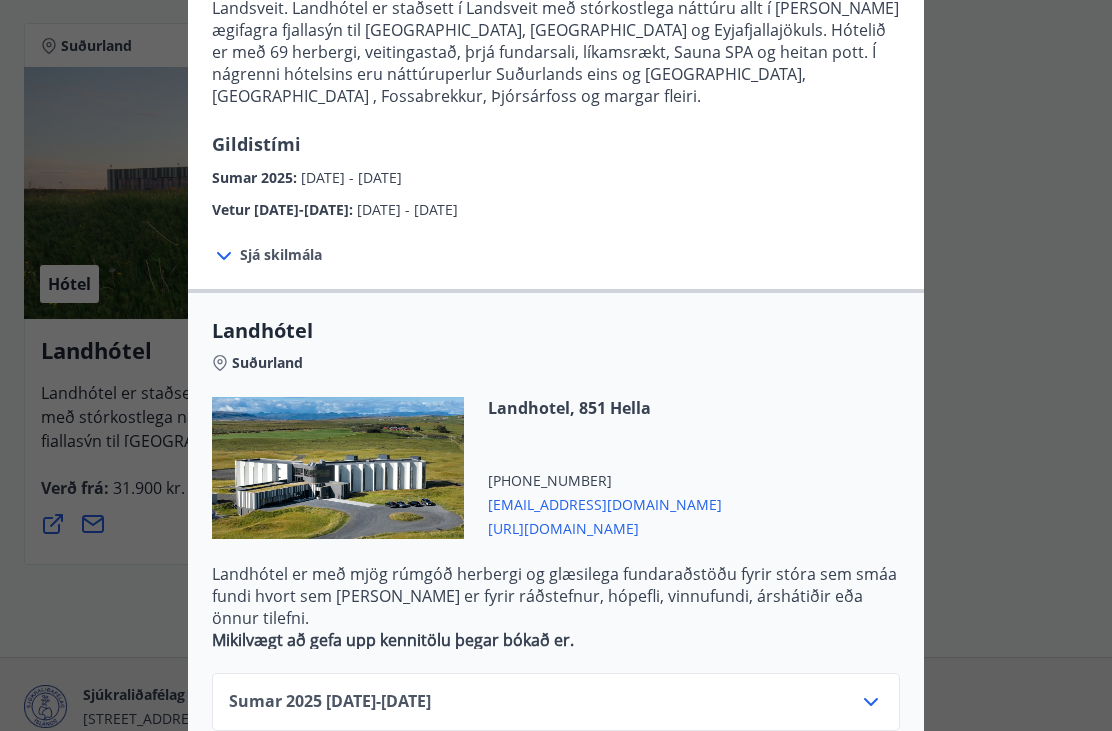 click 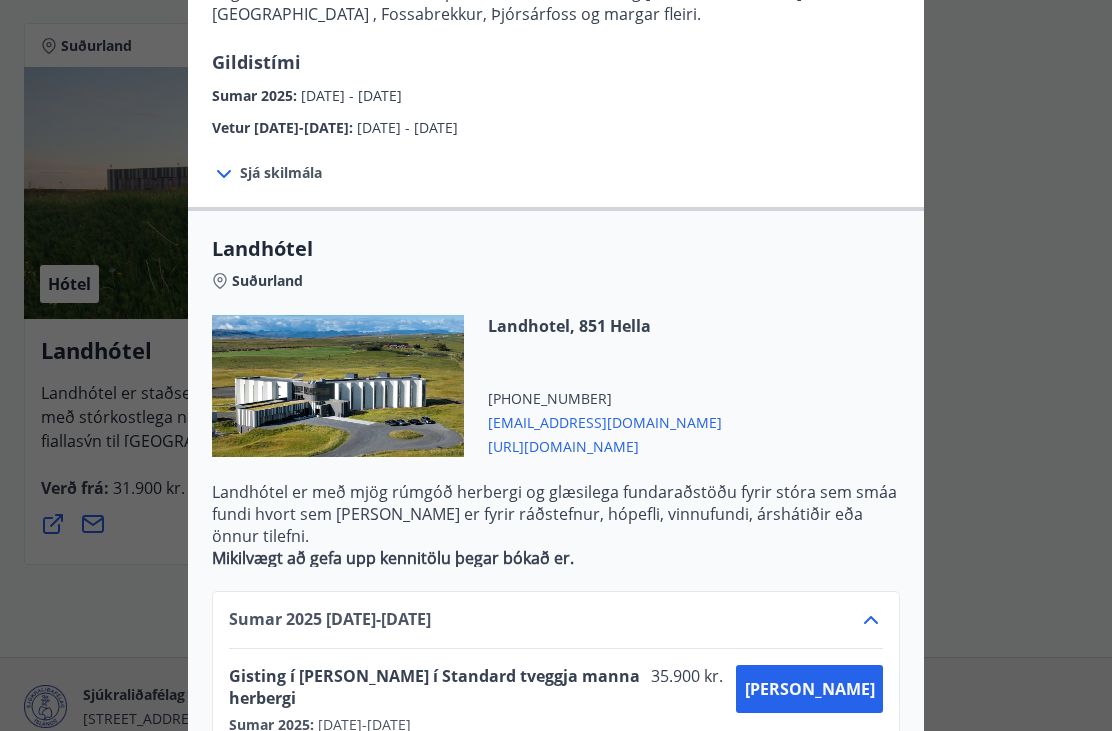scroll, scrollTop: 324, scrollLeft: 0, axis: vertical 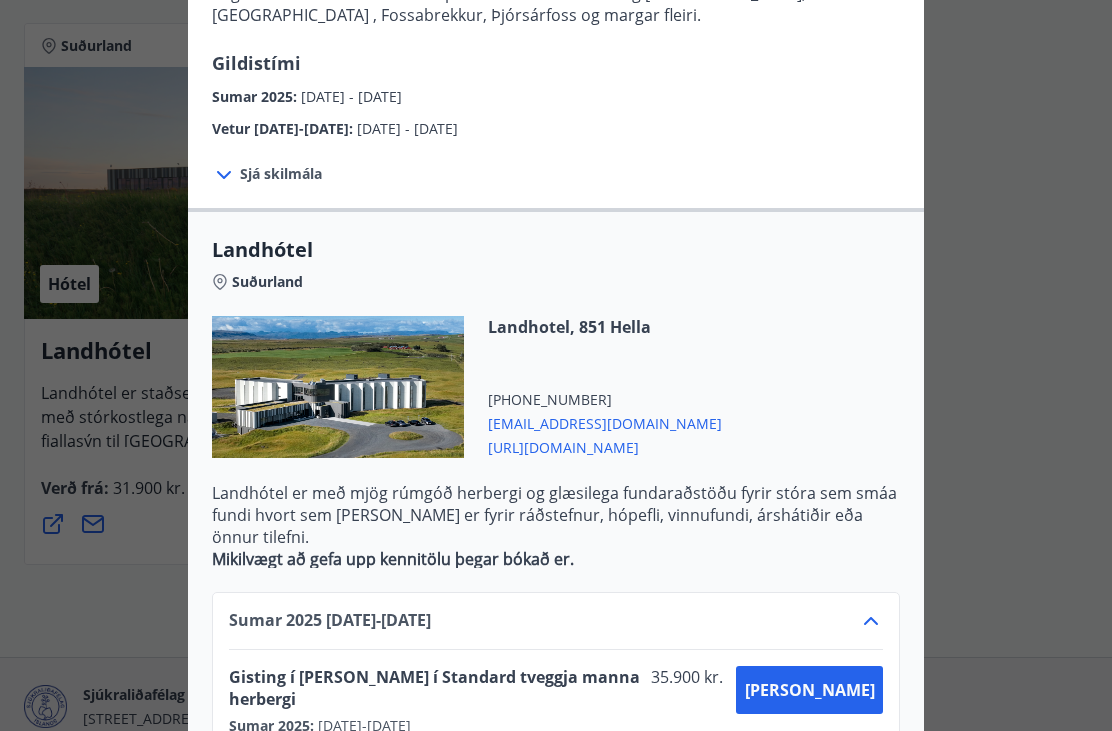 click 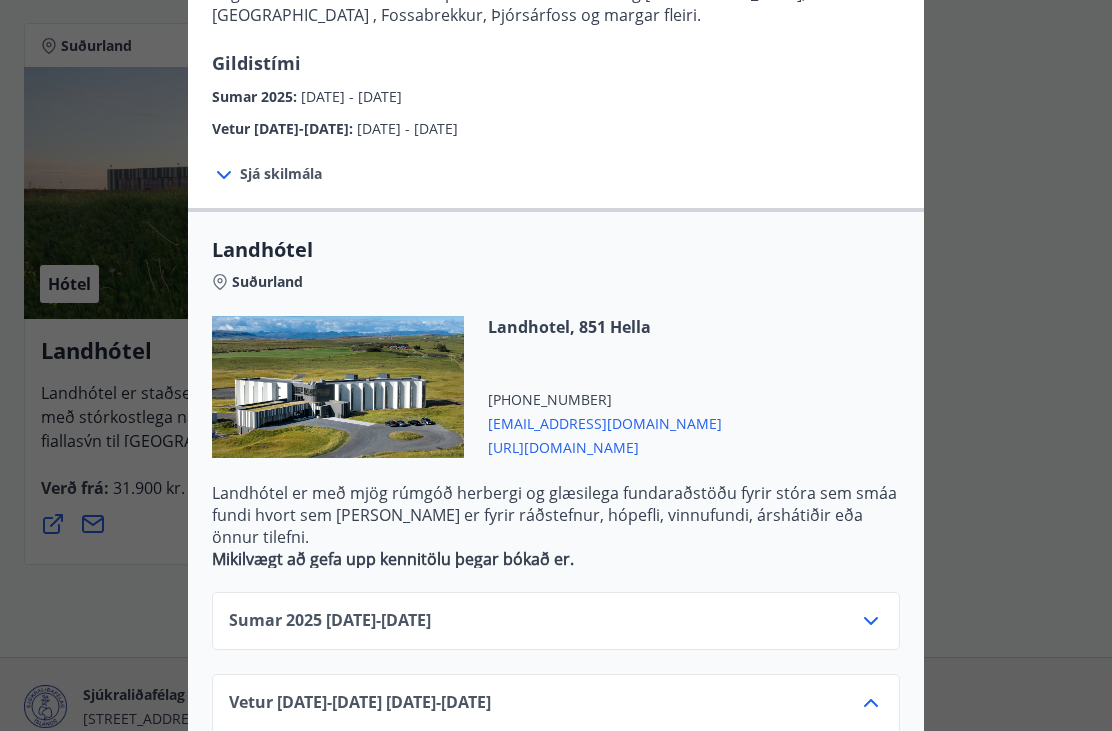 click 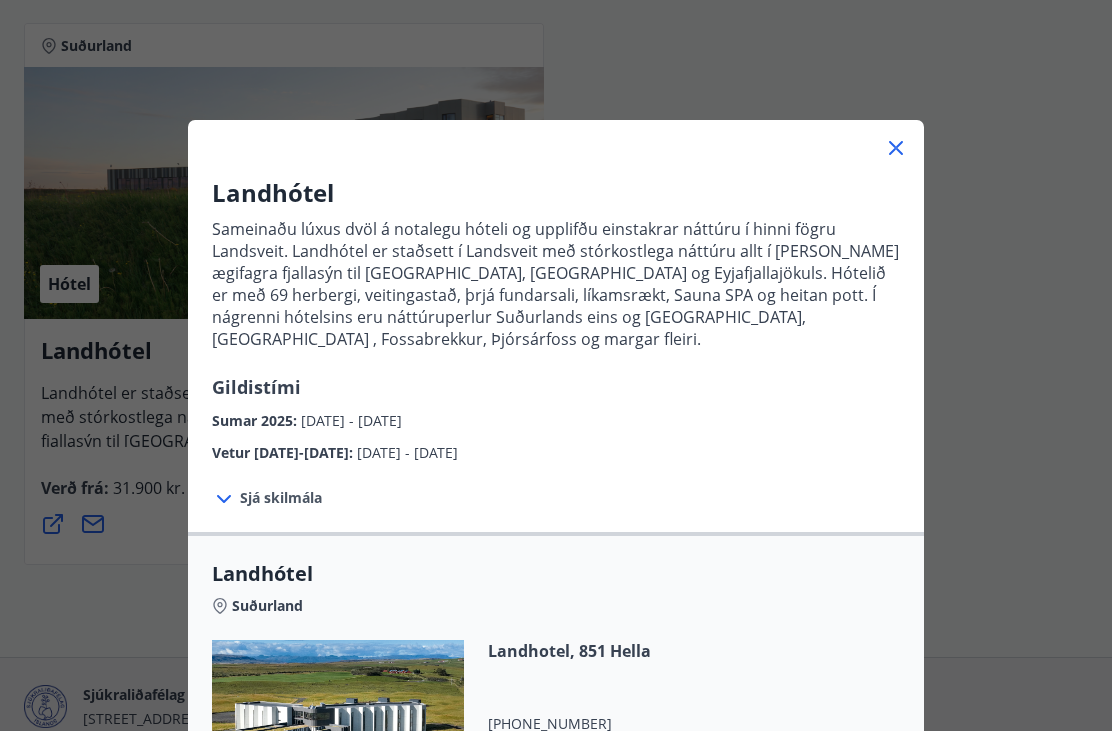 scroll, scrollTop: 0, scrollLeft: 0, axis: both 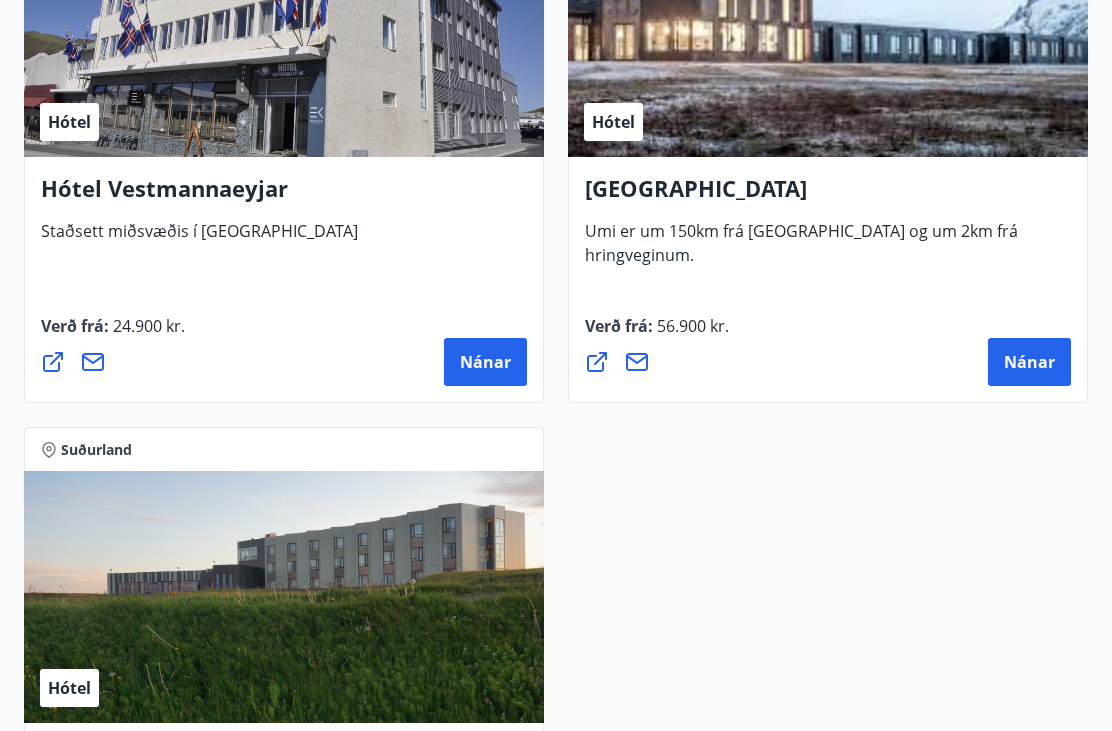 click on "Nánar" at bounding box center (1029, 362) 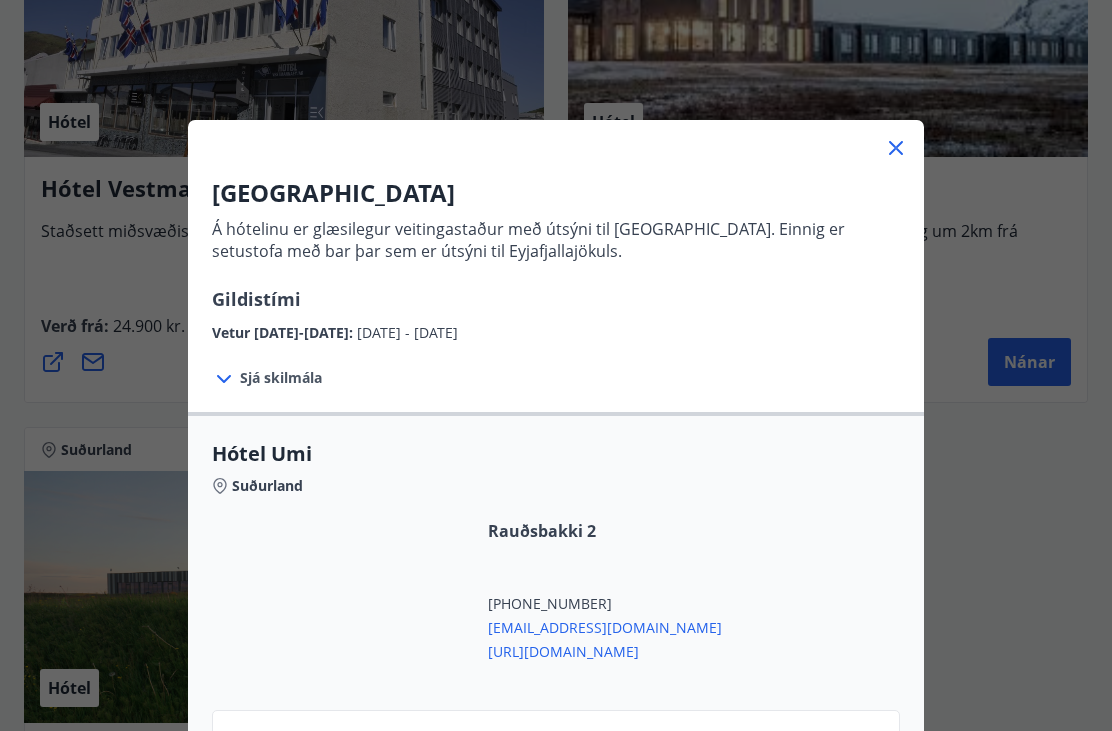 scroll, scrollTop: 0, scrollLeft: 0, axis: both 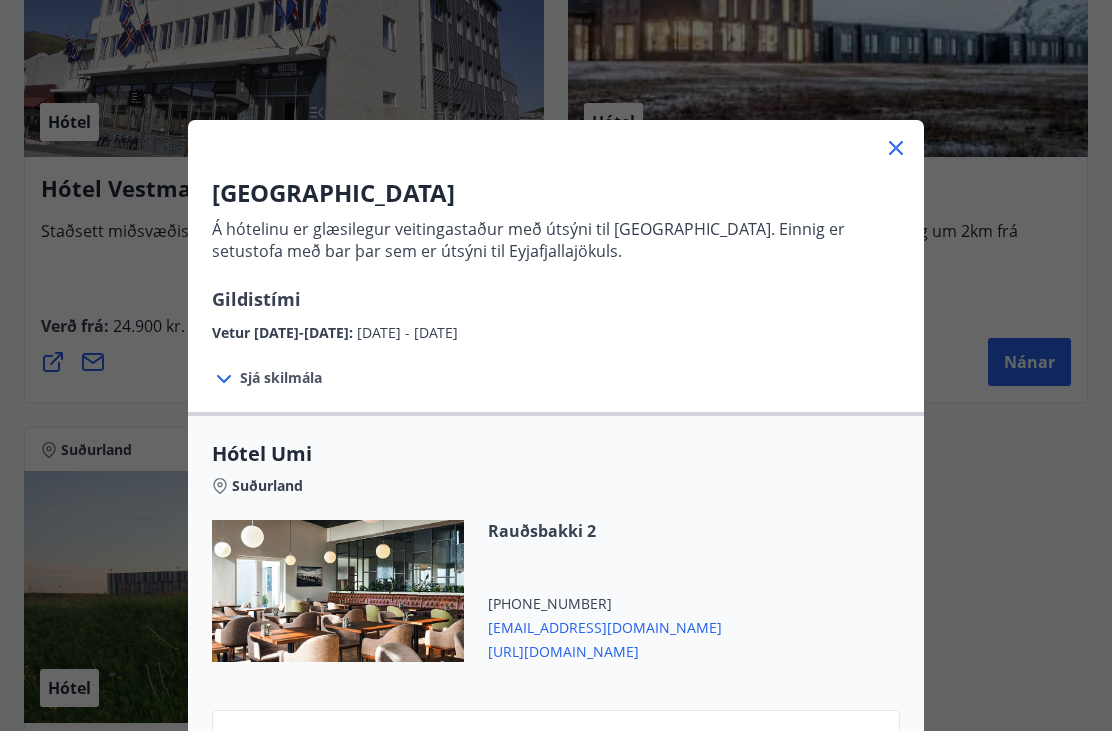 click 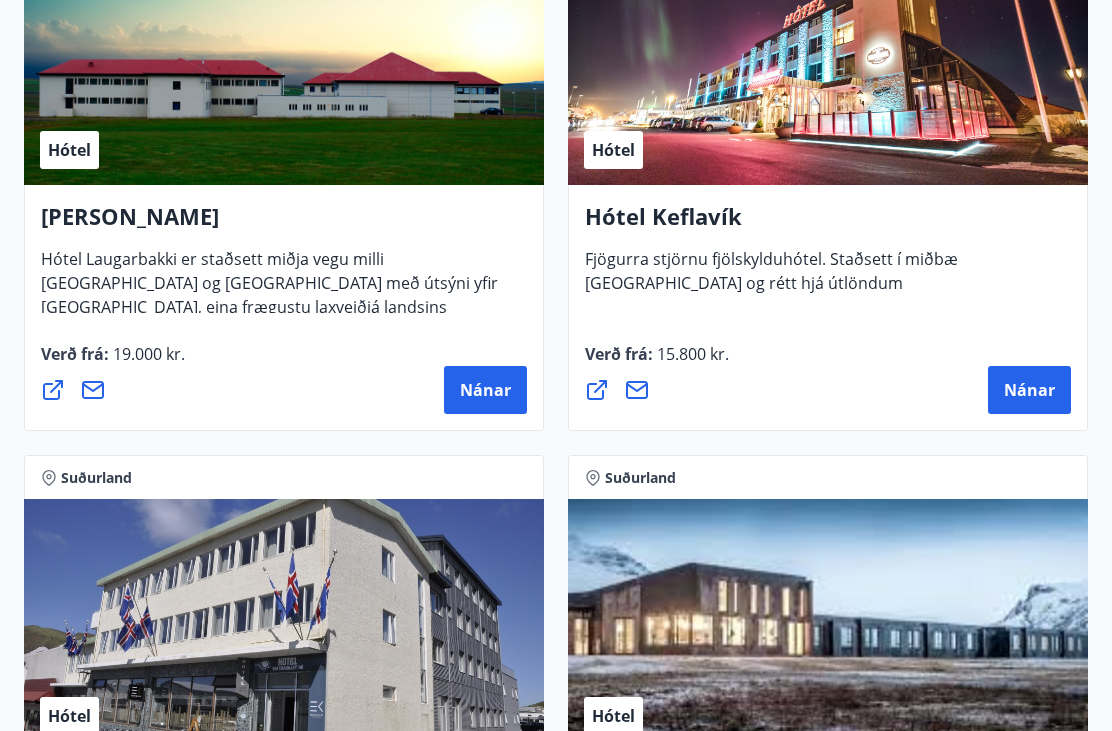 scroll, scrollTop: 7270, scrollLeft: 0, axis: vertical 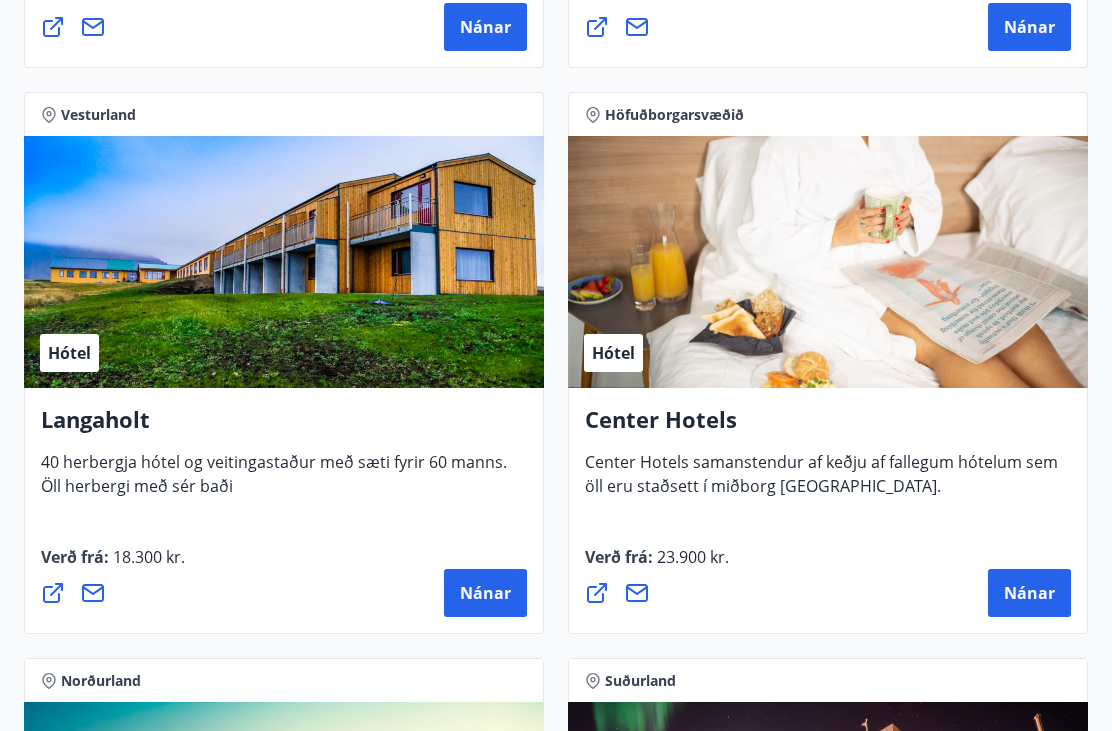 click on "Nánar" at bounding box center [485, 594] 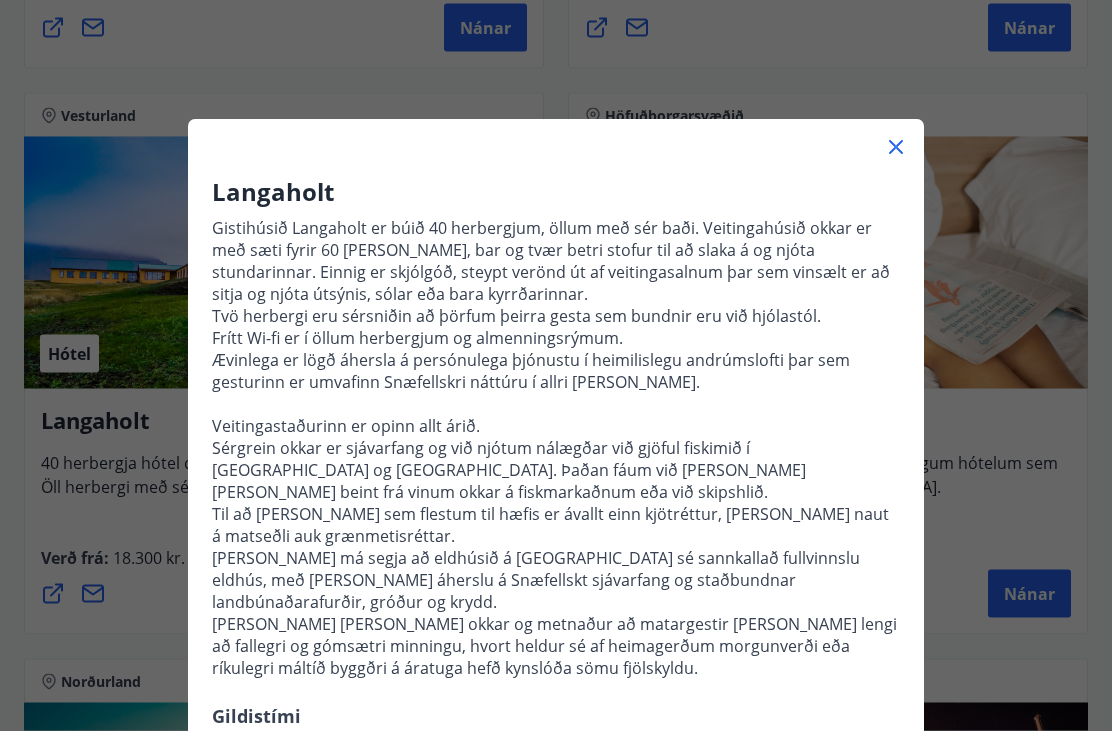 scroll, scrollTop: 6504, scrollLeft: 0, axis: vertical 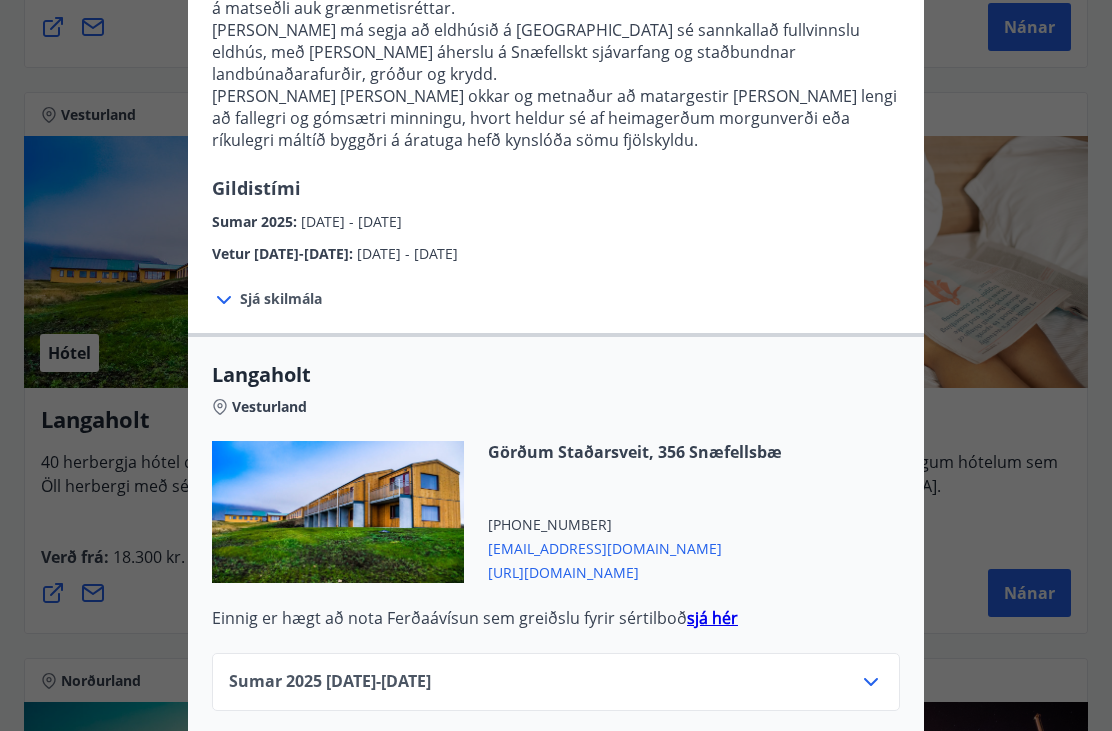 click 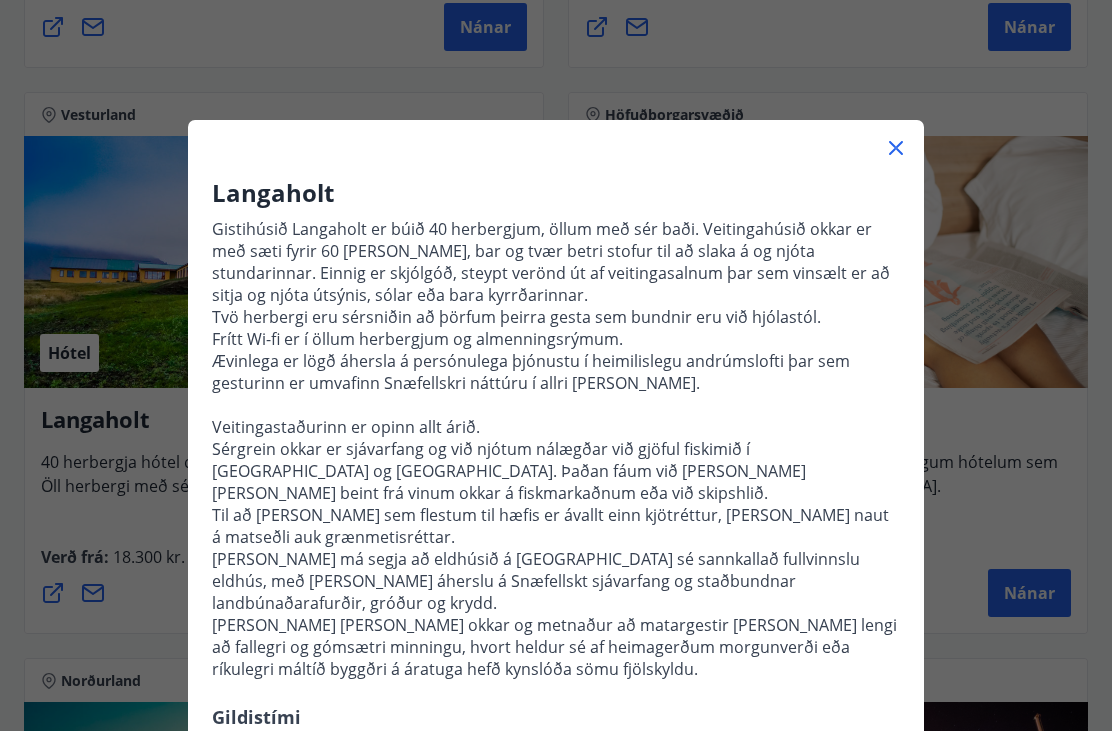 scroll, scrollTop: 0, scrollLeft: 0, axis: both 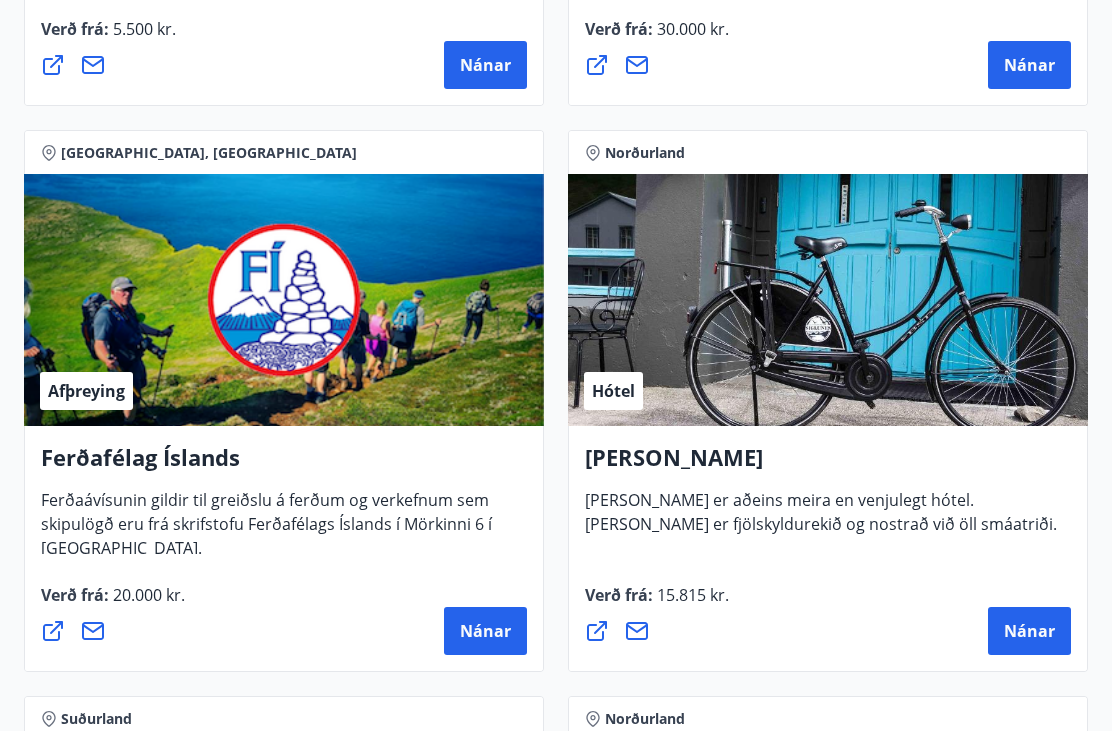 click on "Nánar" at bounding box center (1029, 631) 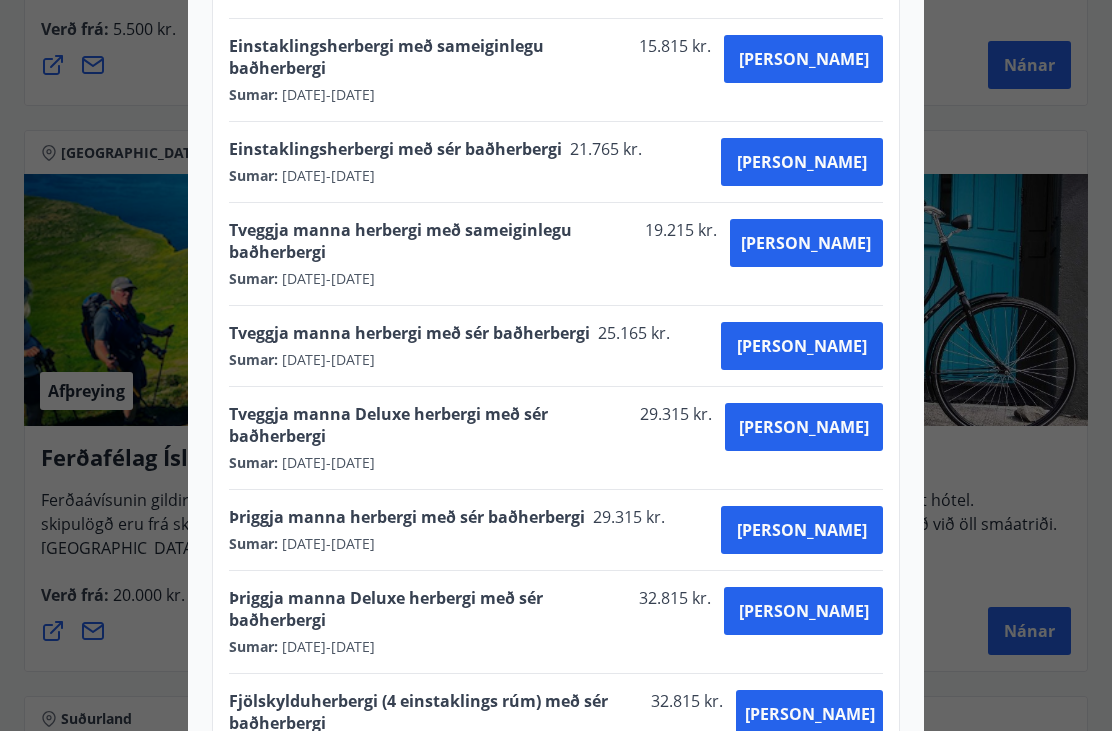 scroll, scrollTop: 1030, scrollLeft: 0, axis: vertical 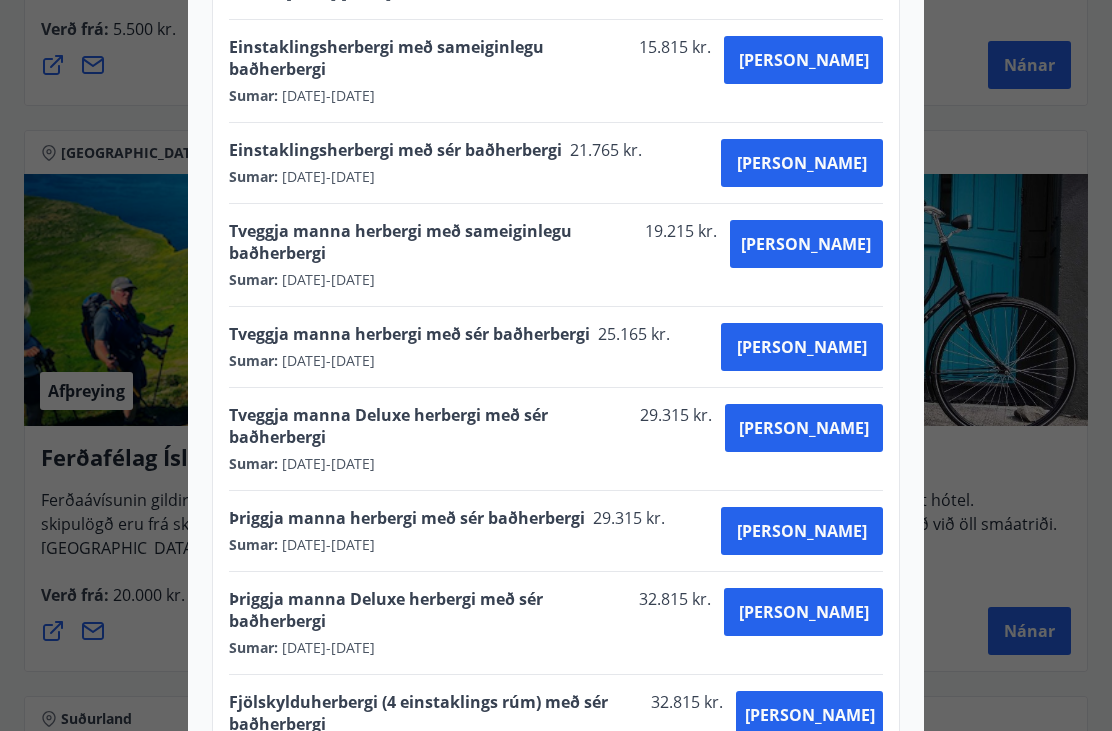 click at bounding box center (556, 365) 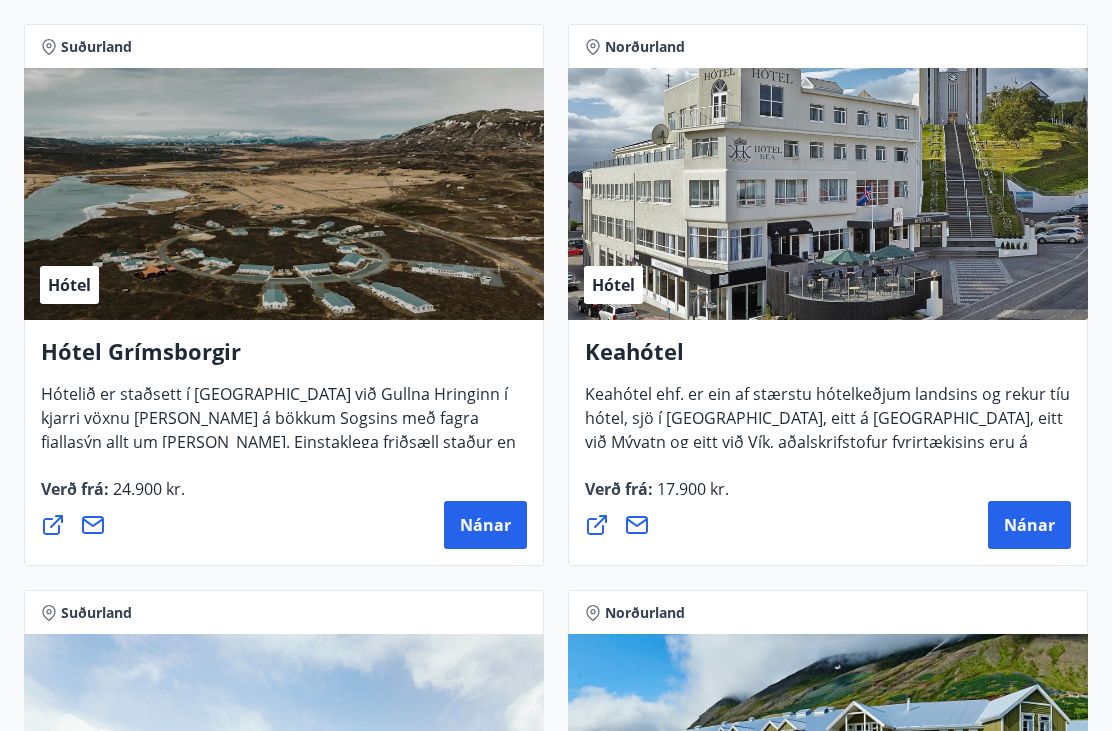 scroll, scrollTop: 1483, scrollLeft: 0, axis: vertical 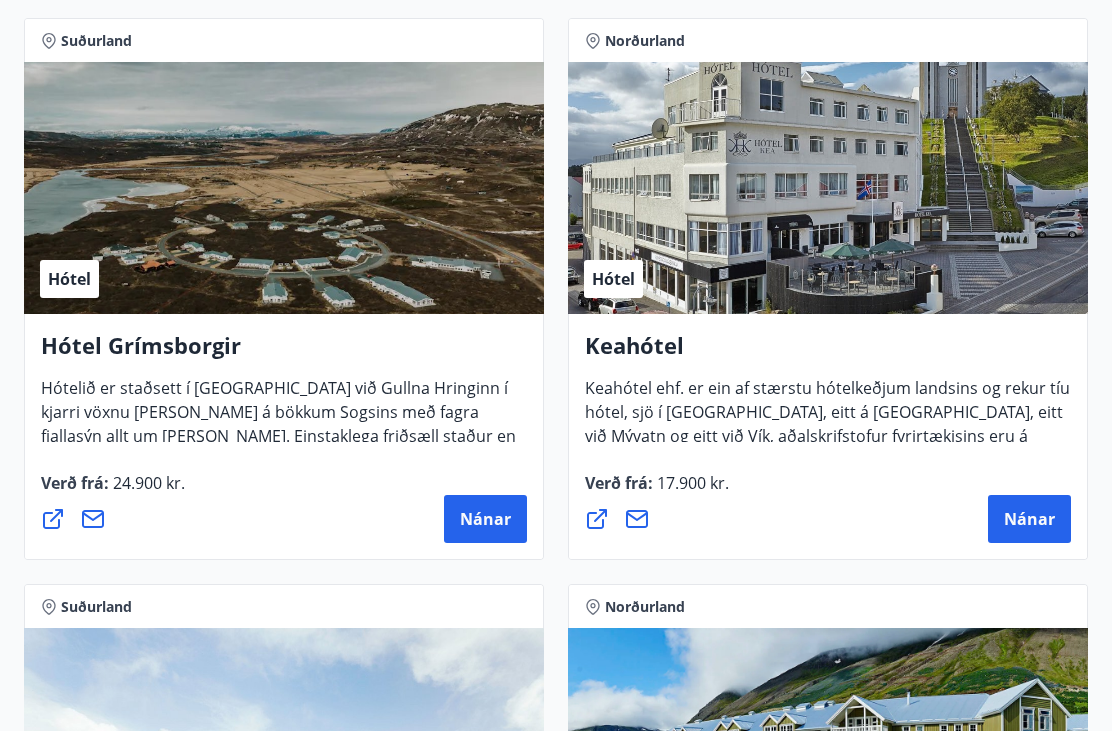 click on "Nánar" at bounding box center (485, 520) 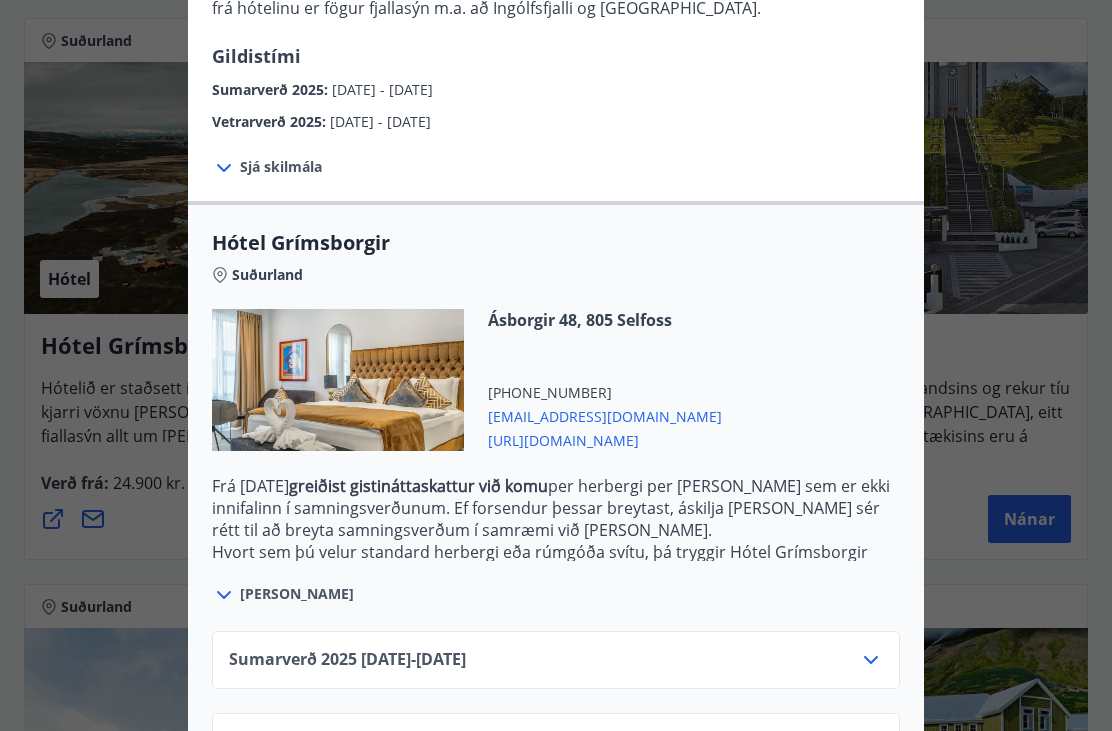 scroll, scrollTop: 331, scrollLeft: 0, axis: vertical 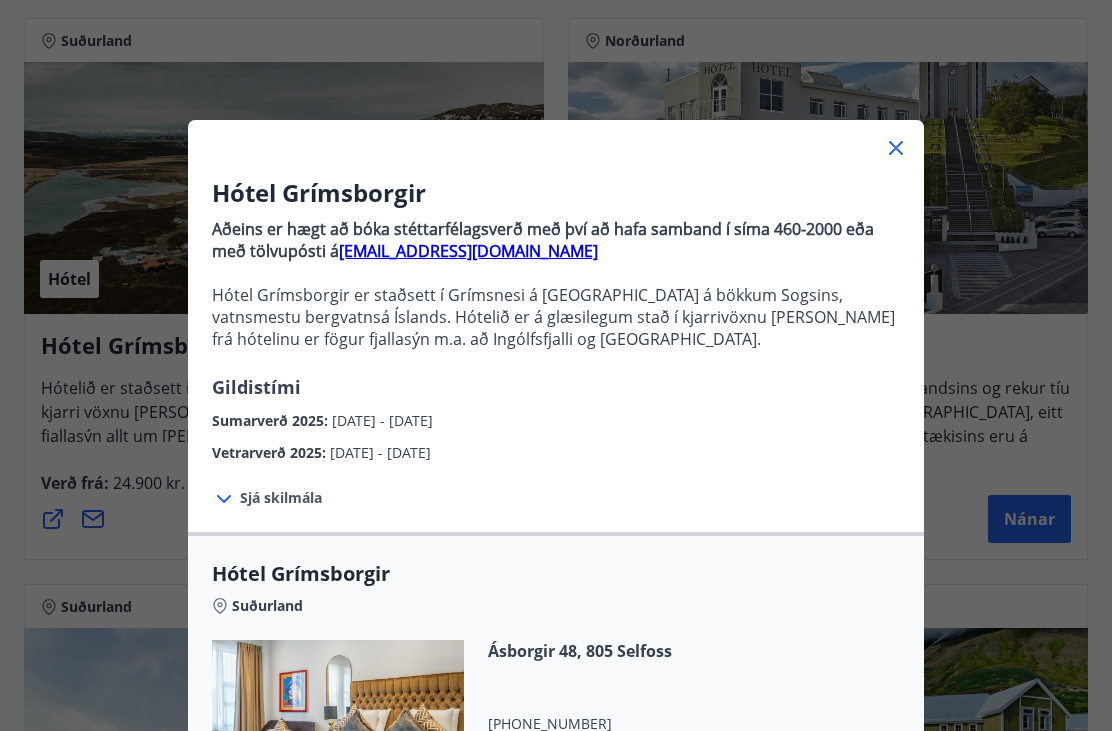 click 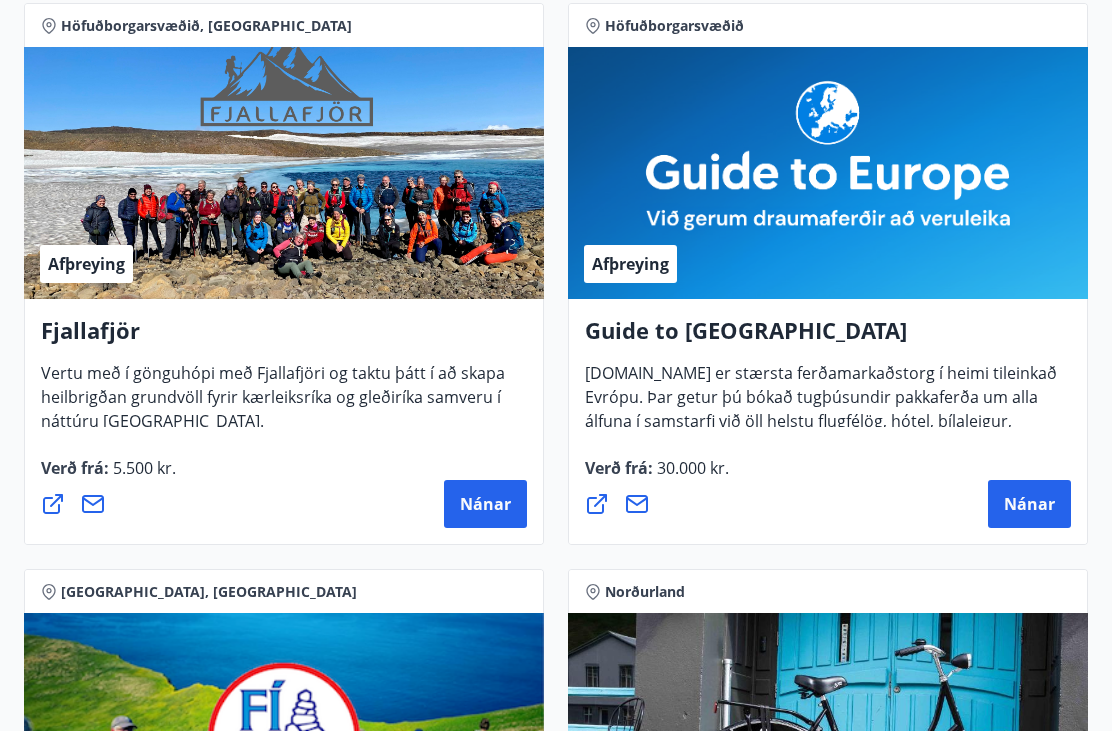 scroll, scrollTop: 0, scrollLeft: 0, axis: both 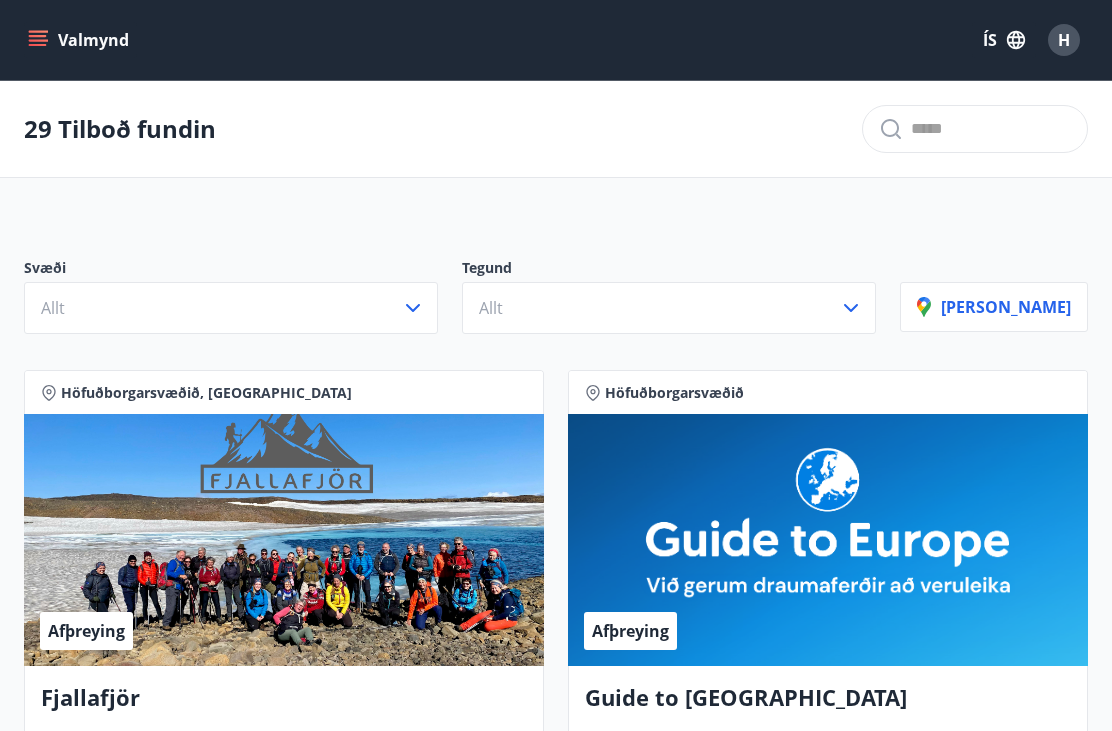 click 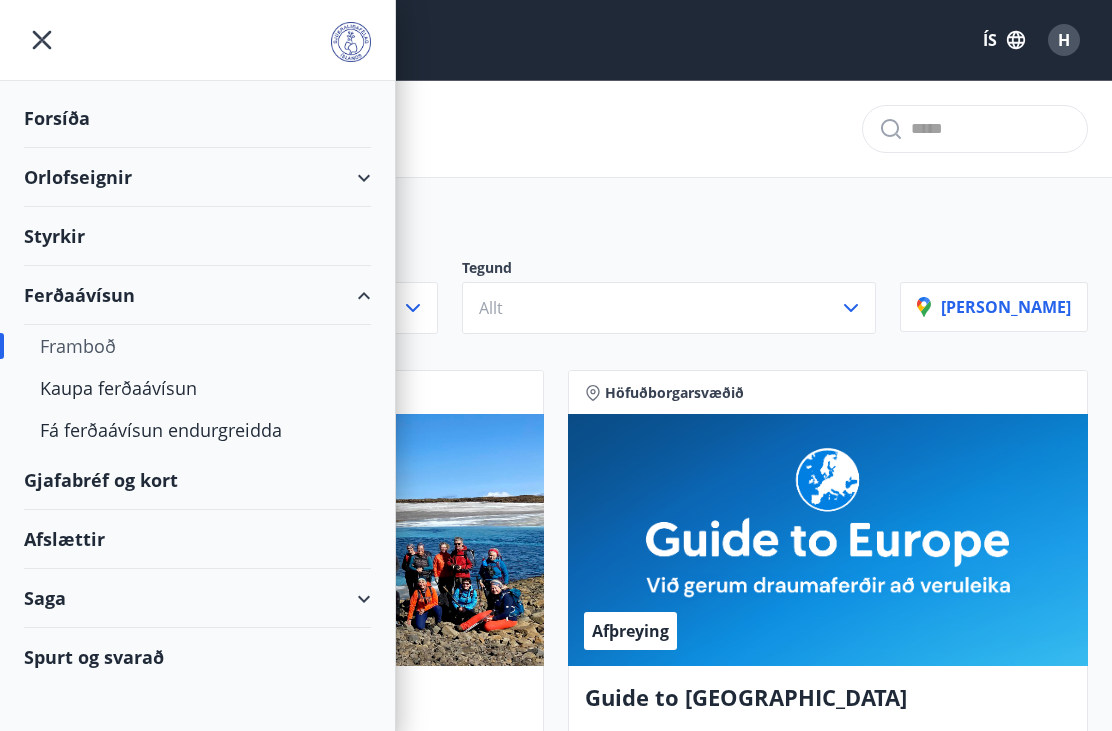 click on "Forsíða" at bounding box center [197, 118] 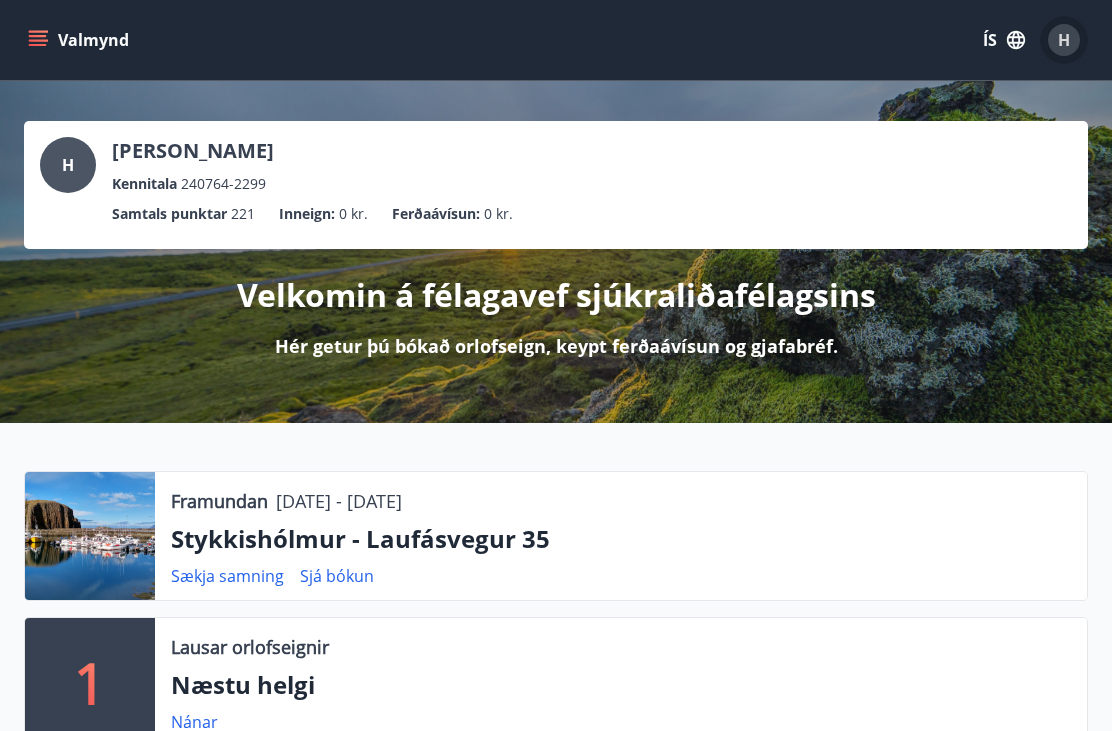 click on "H" at bounding box center (1064, 40) 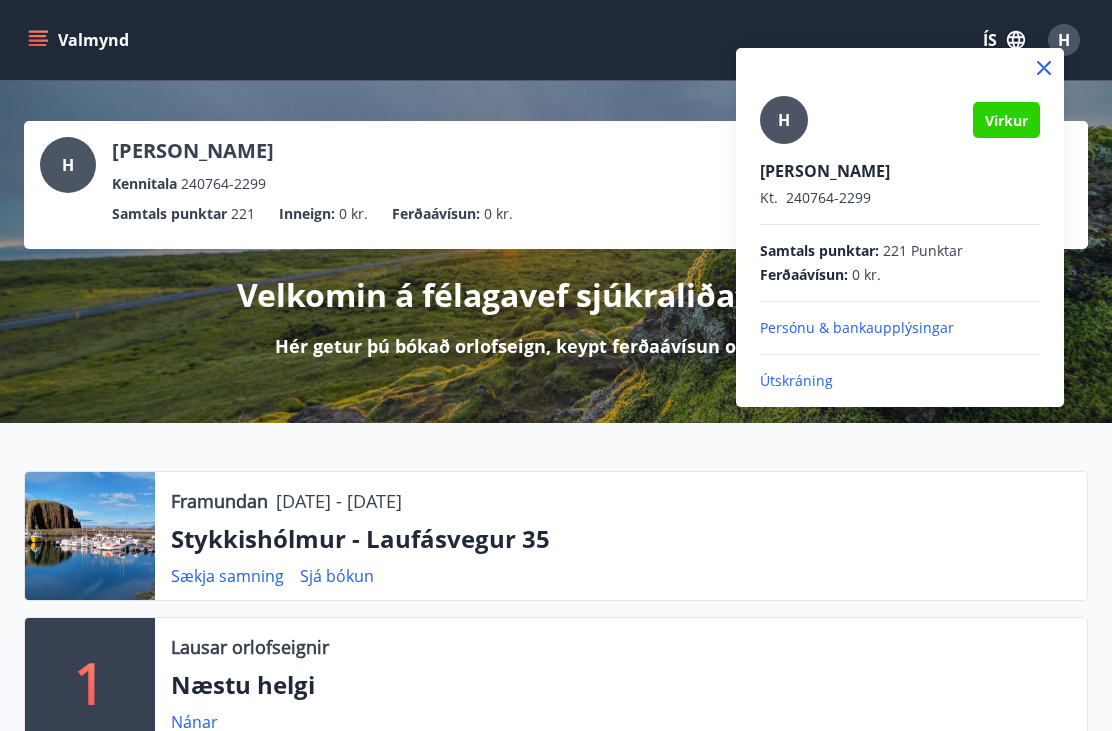 click on "Útskráning" at bounding box center [900, 381] 